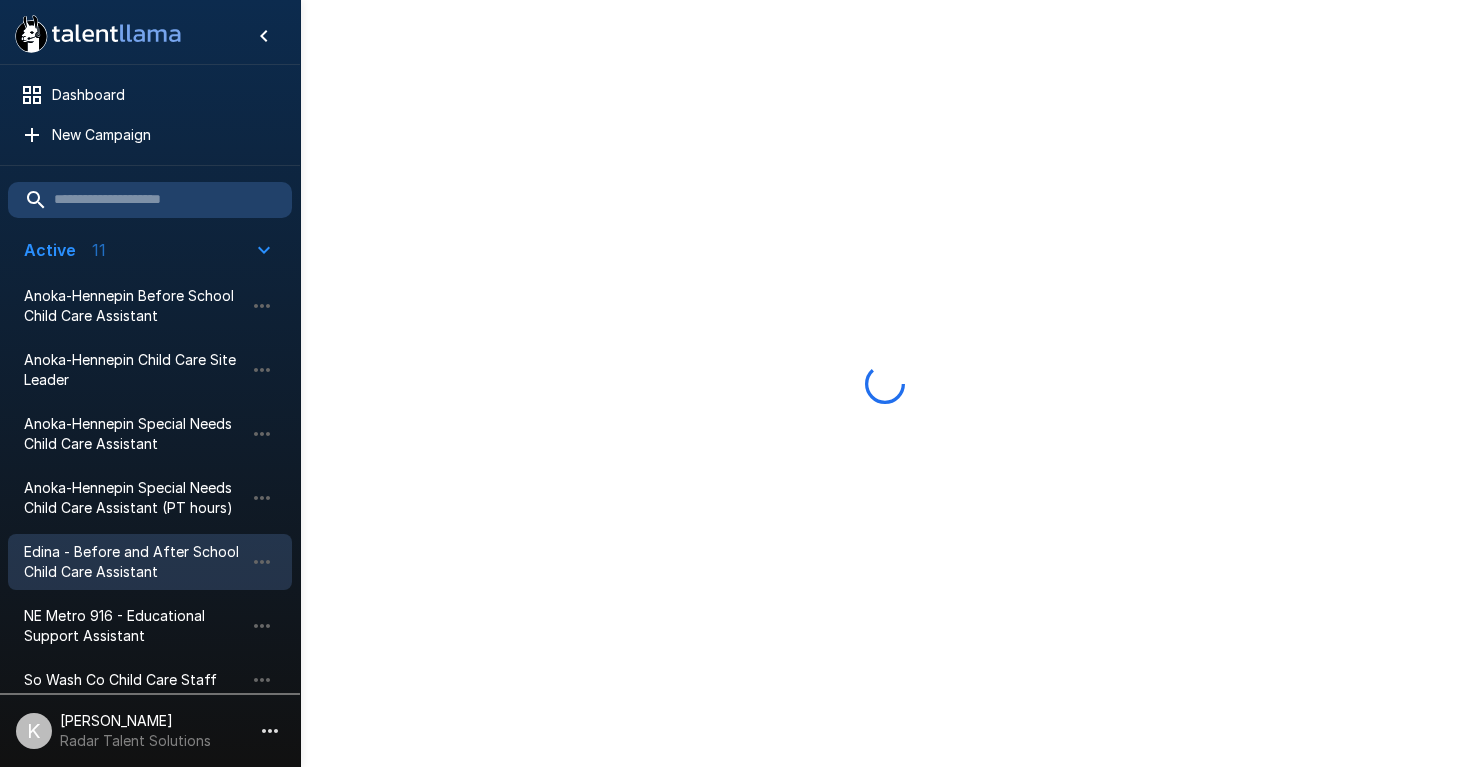 scroll, scrollTop: 0, scrollLeft: 0, axis: both 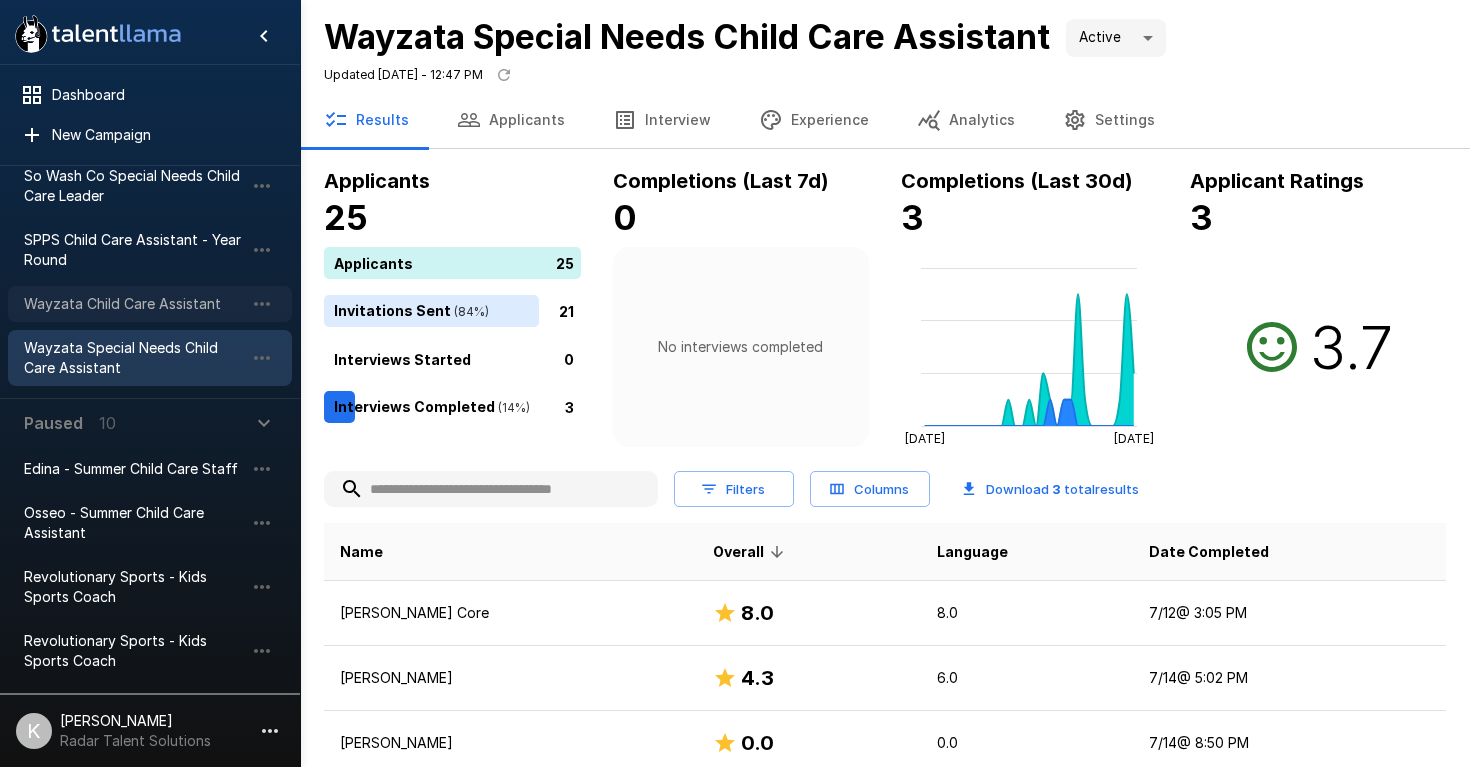 click on "Wayzata Child Care Assistant" at bounding box center [134, 304] 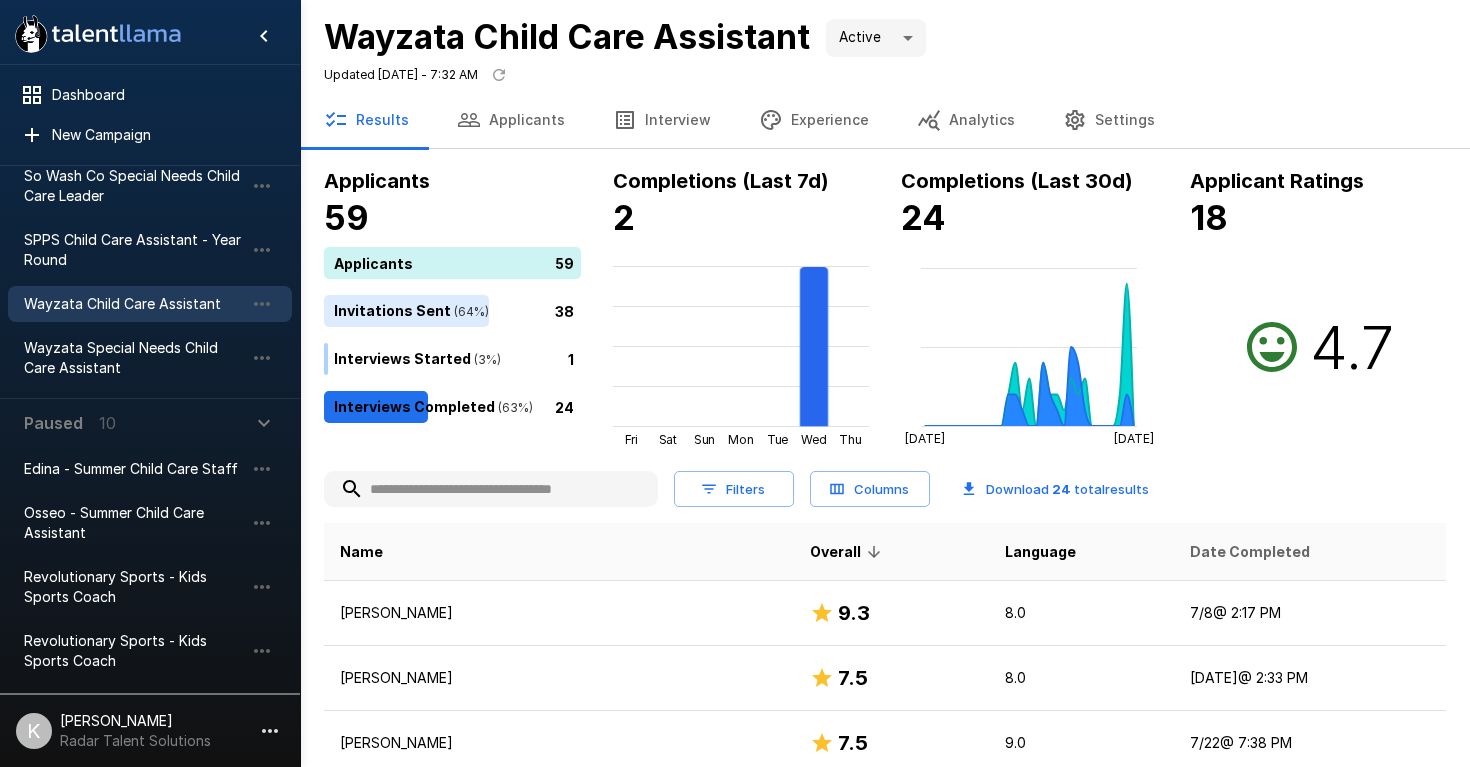 click on "Date Completed" at bounding box center [1250, 552] 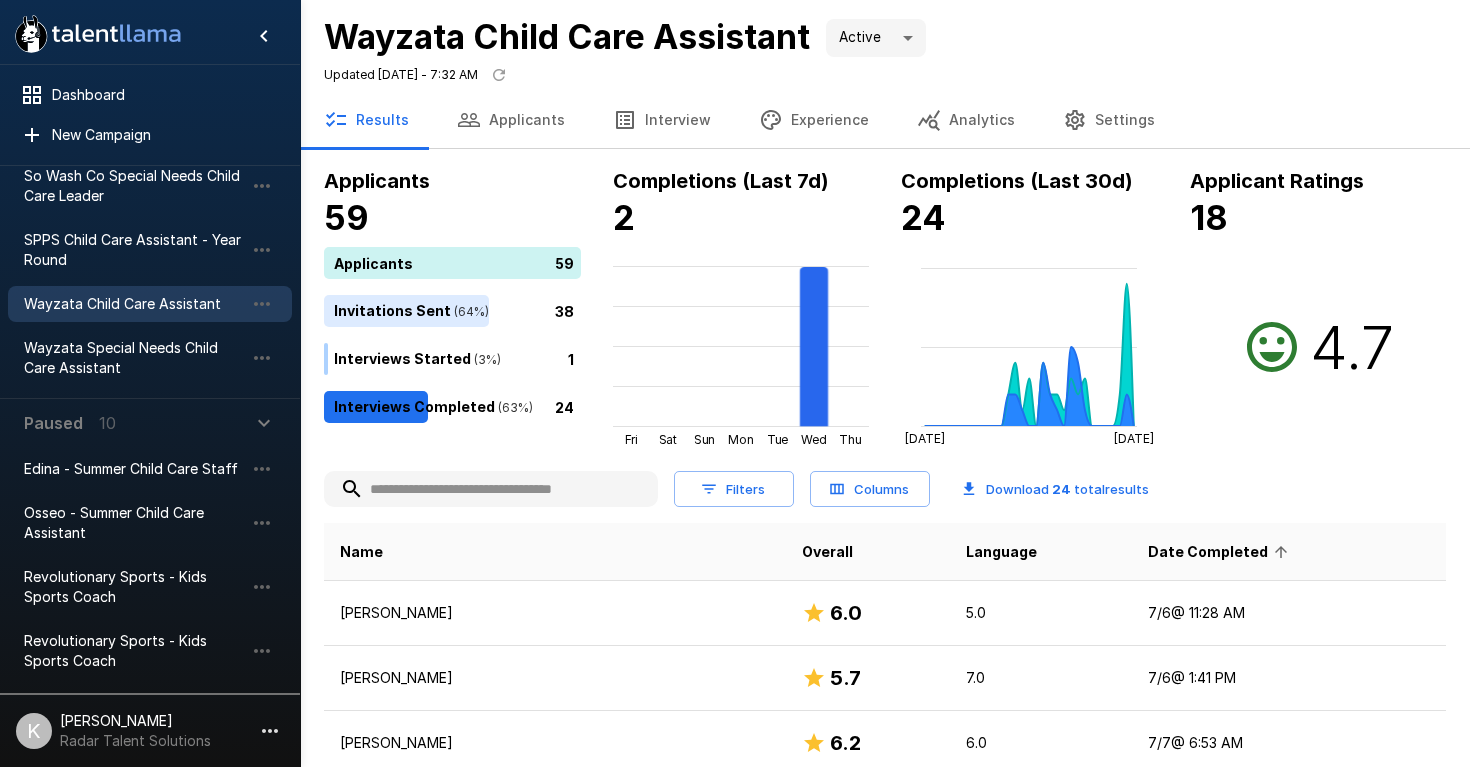 click on "Date Completed" at bounding box center (1221, 552) 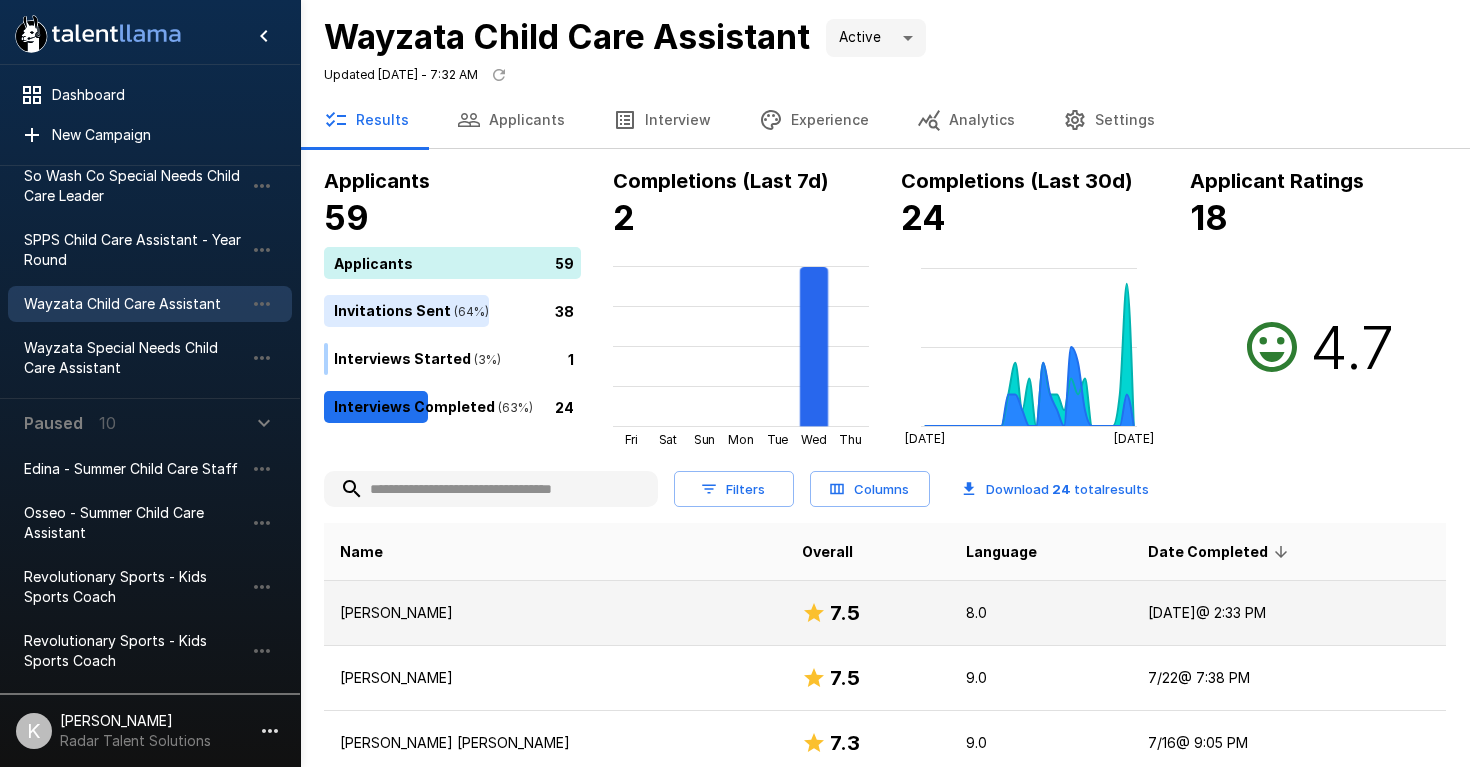 click on "[PERSON_NAME]" at bounding box center [555, 613] 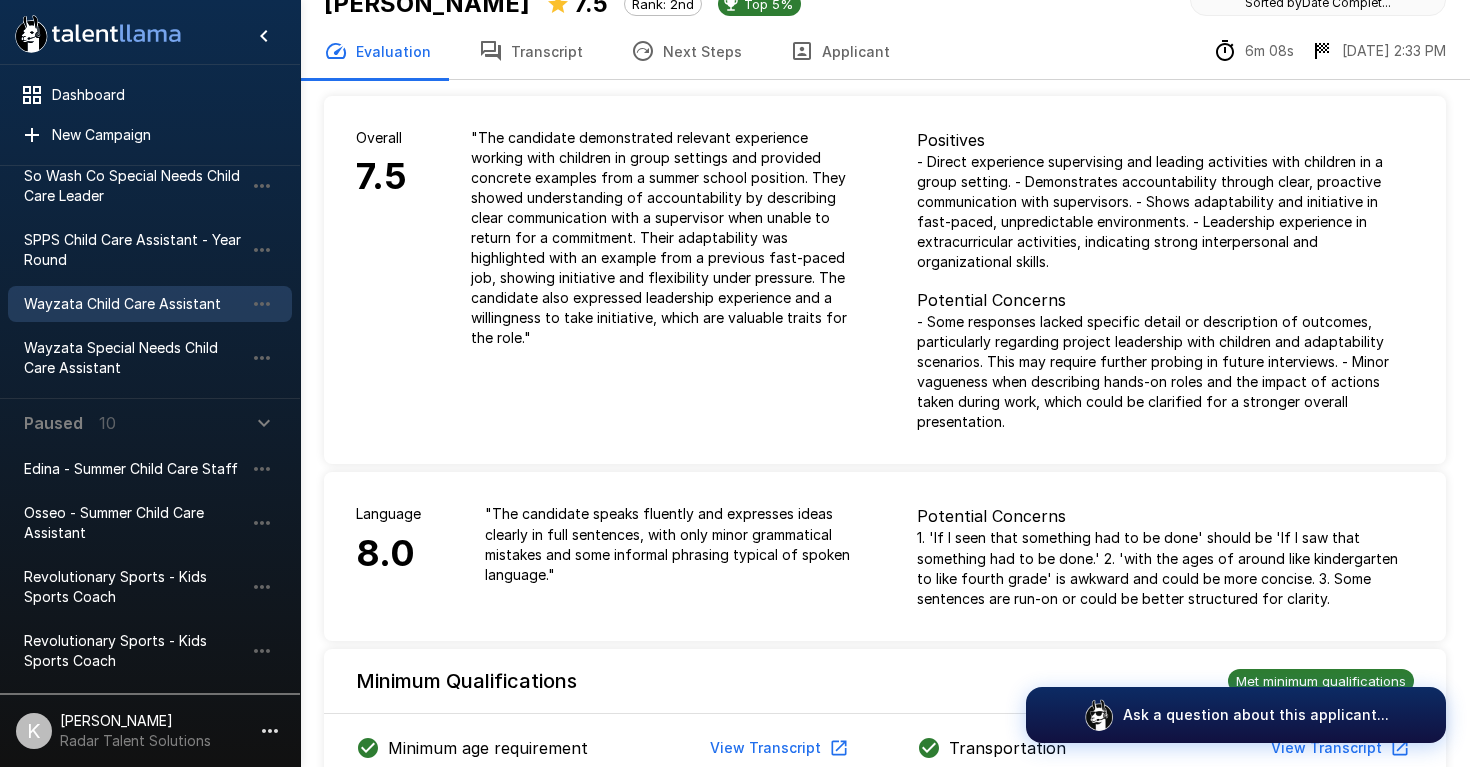 scroll, scrollTop: 0, scrollLeft: 0, axis: both 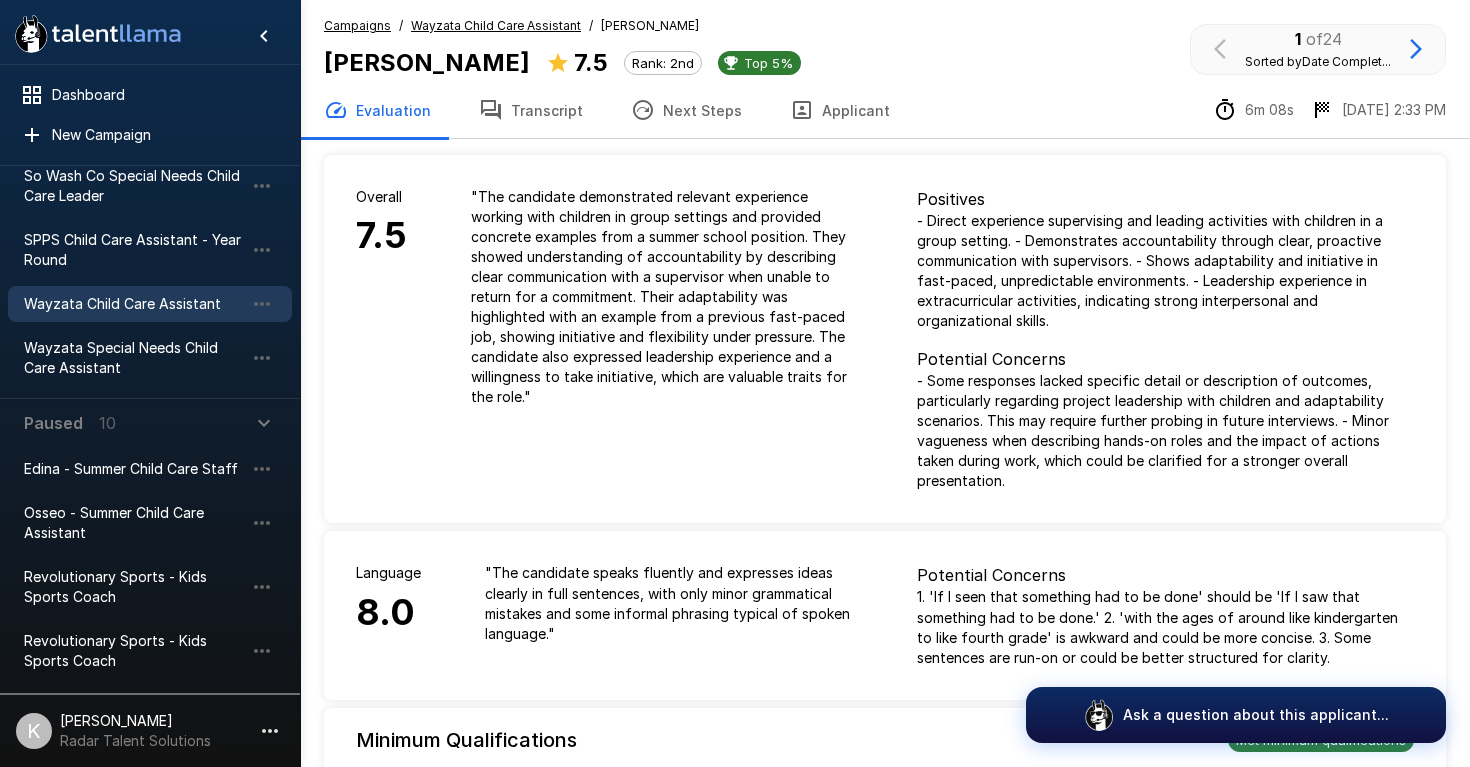 click on "Transcript" at bounding box center [531, 110] 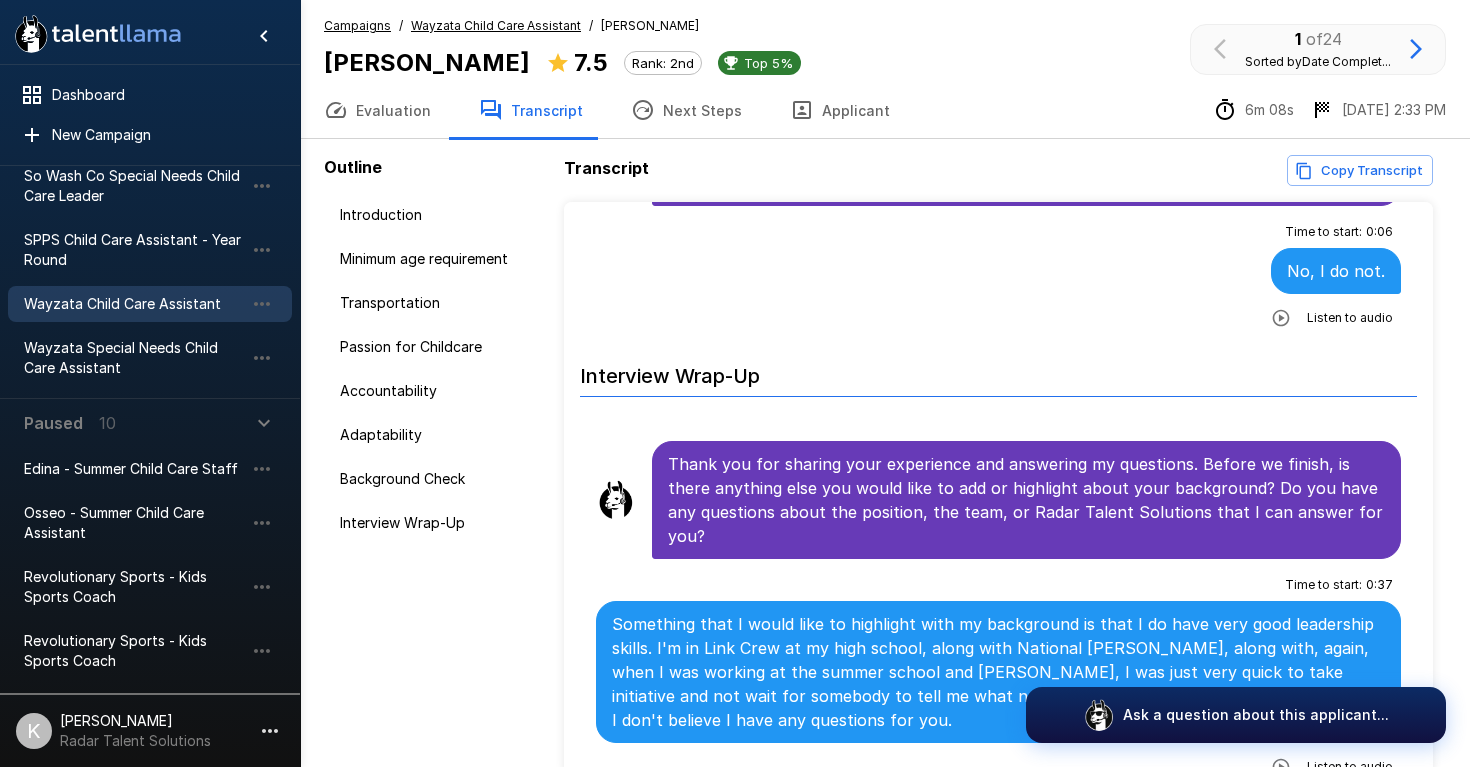 scroll, scrollTop: 2952, scrollLeft: 0, axis: vertical 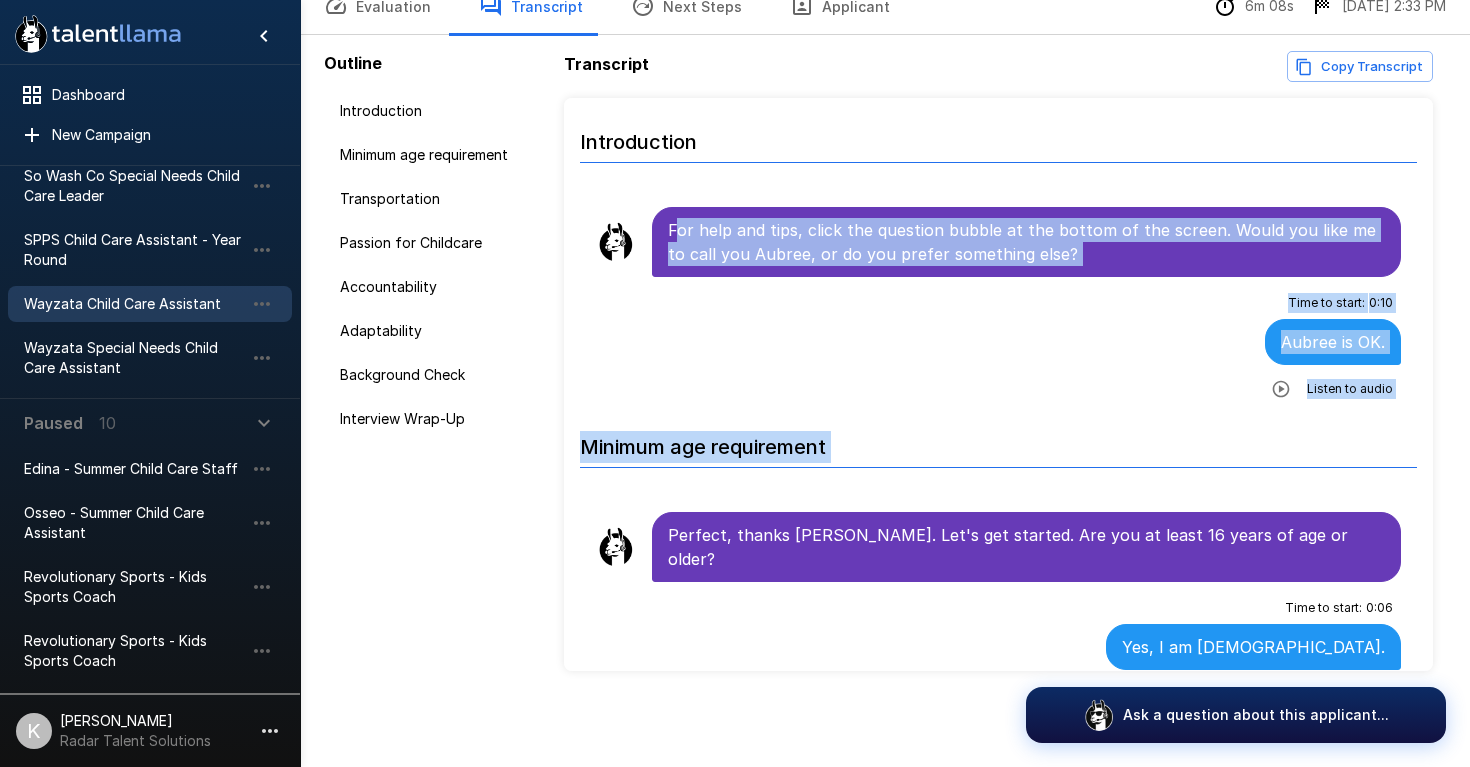 drag, startPoint x: 672, startPoint y: 231, endPoint x: 852, endPoint y: 532, distance: 350.715 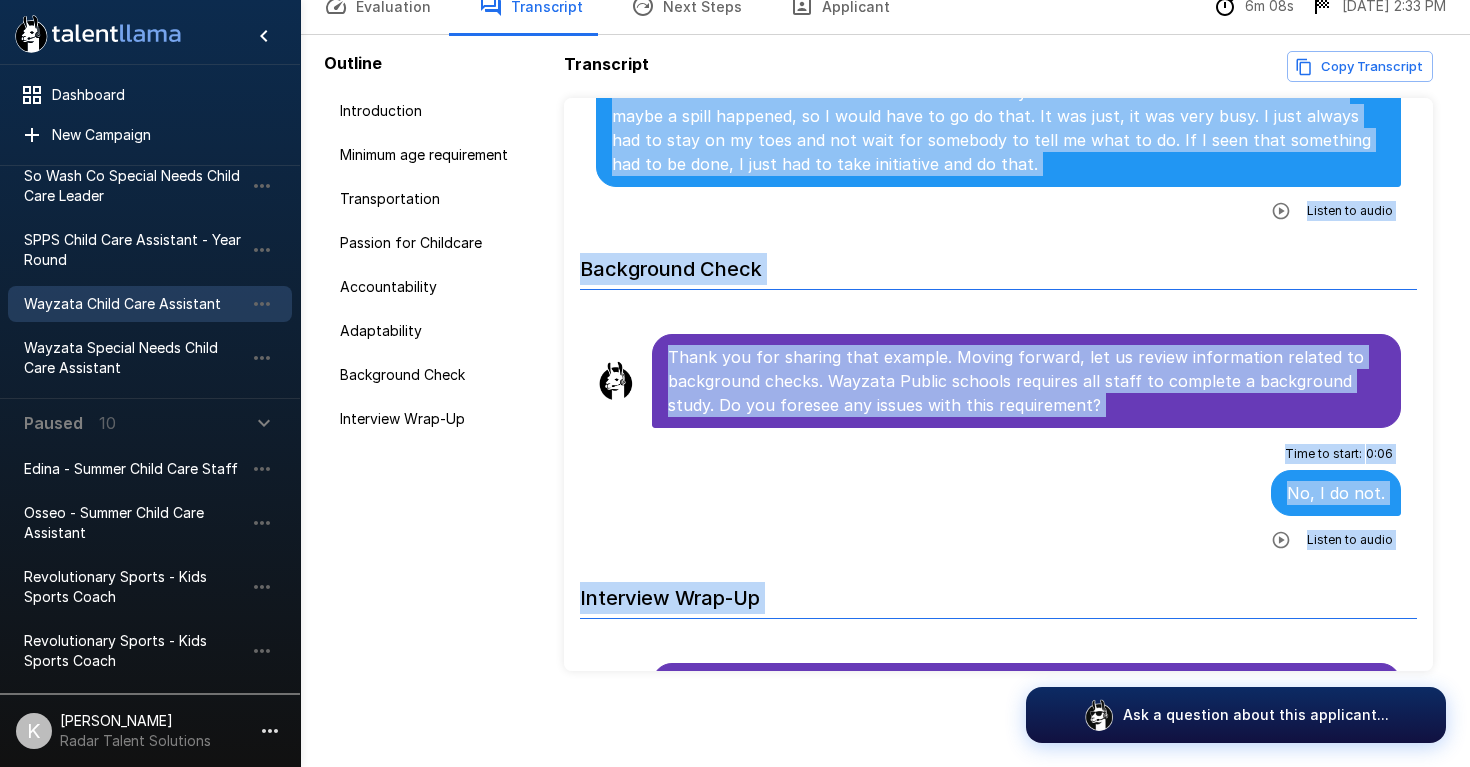scroll, scrollTop: 2949, scrollLeft: 0, axis: vertical 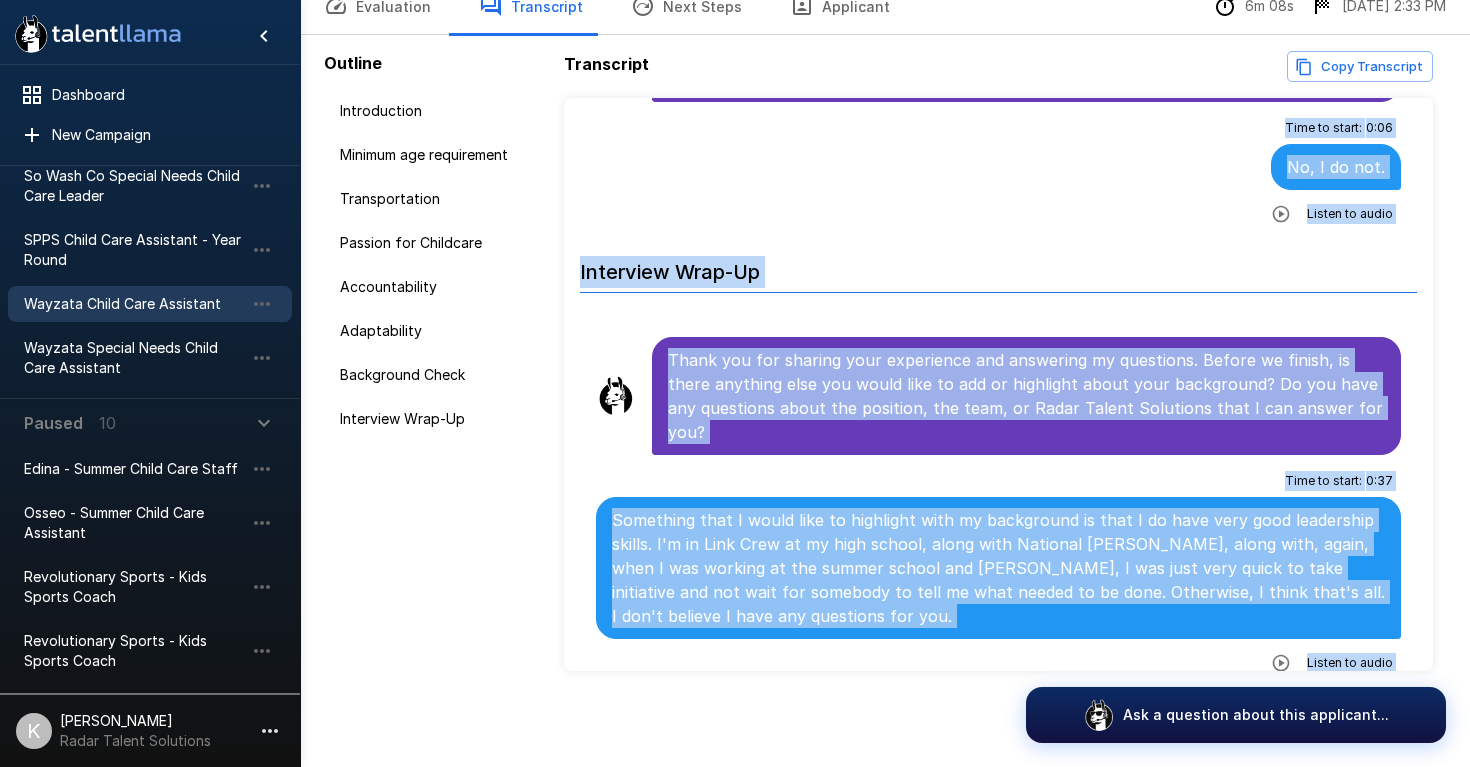 copy on "or help and tips, click the question bubble at the bottom of the screen.  Would you like me to call you Aubree, or do you prefer something else? Time to start : 0 : 10 Aubree is OK. Listen to audio Minimum age requirement Perfect, thanks [PERSON_NAME].  Let's get started.  Are you at least 16 years of age or older?  Time to start : 0 : 06 Yes, I am [DEMOGRAPHIC_DATA]. Listen to audio Transportation Thanks.  Do you have reliable transportation to [GEOGRAPHIC_DATA], [GEOGRAPHIC_DATA]?   Time to start : 0 : 06 Yes, I have my driver's license along with my own vehicle. Listen to audio Passion for Childcare That is great to hear. Now, let us talk about your passion for childcare. What interested you in this position and can you tell me about a time you worked with children in a group setting?   Time to start : 0 : 21 I have worked. I worked in a summer school for about three [PERSON_NAME] with kids around the age of like kindergarten age. I'm sorry, one second. So I worked at a summer school for about three years with the ages of around like kindergarte..." 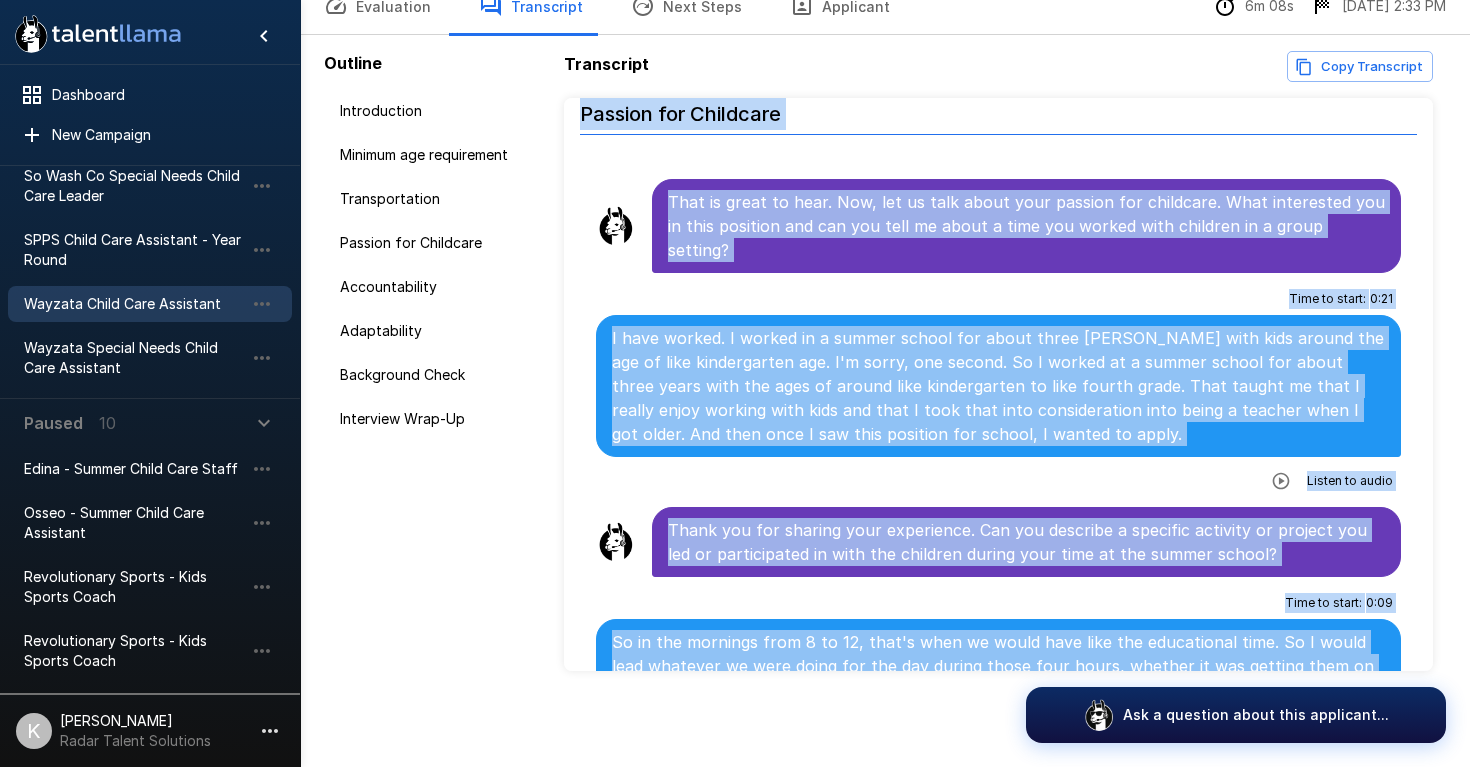 scroll, scrollTop: 927, scrollLeft: 0, axis: vertical 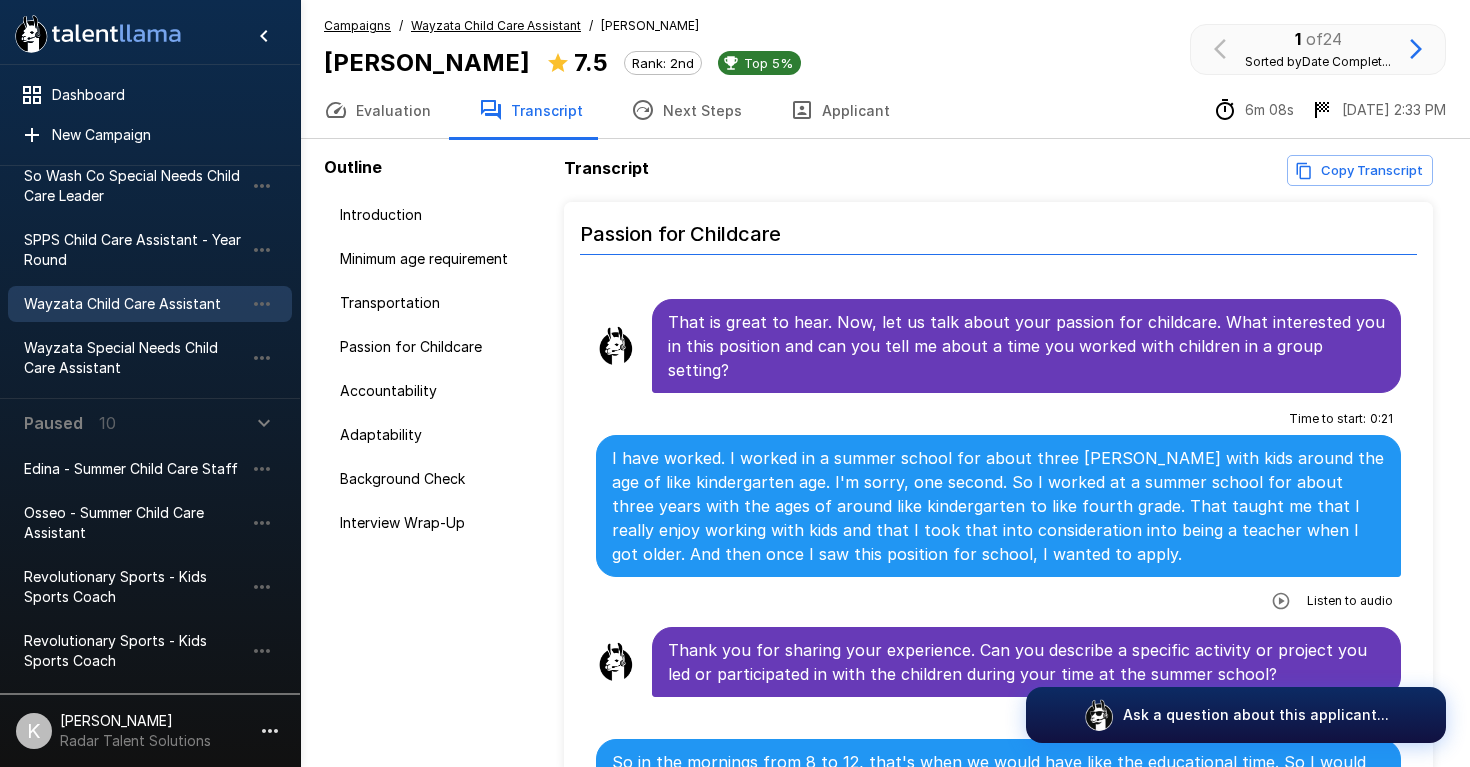 click on "Wayzata Child Care Assistant" at bounding box center [496, 25] 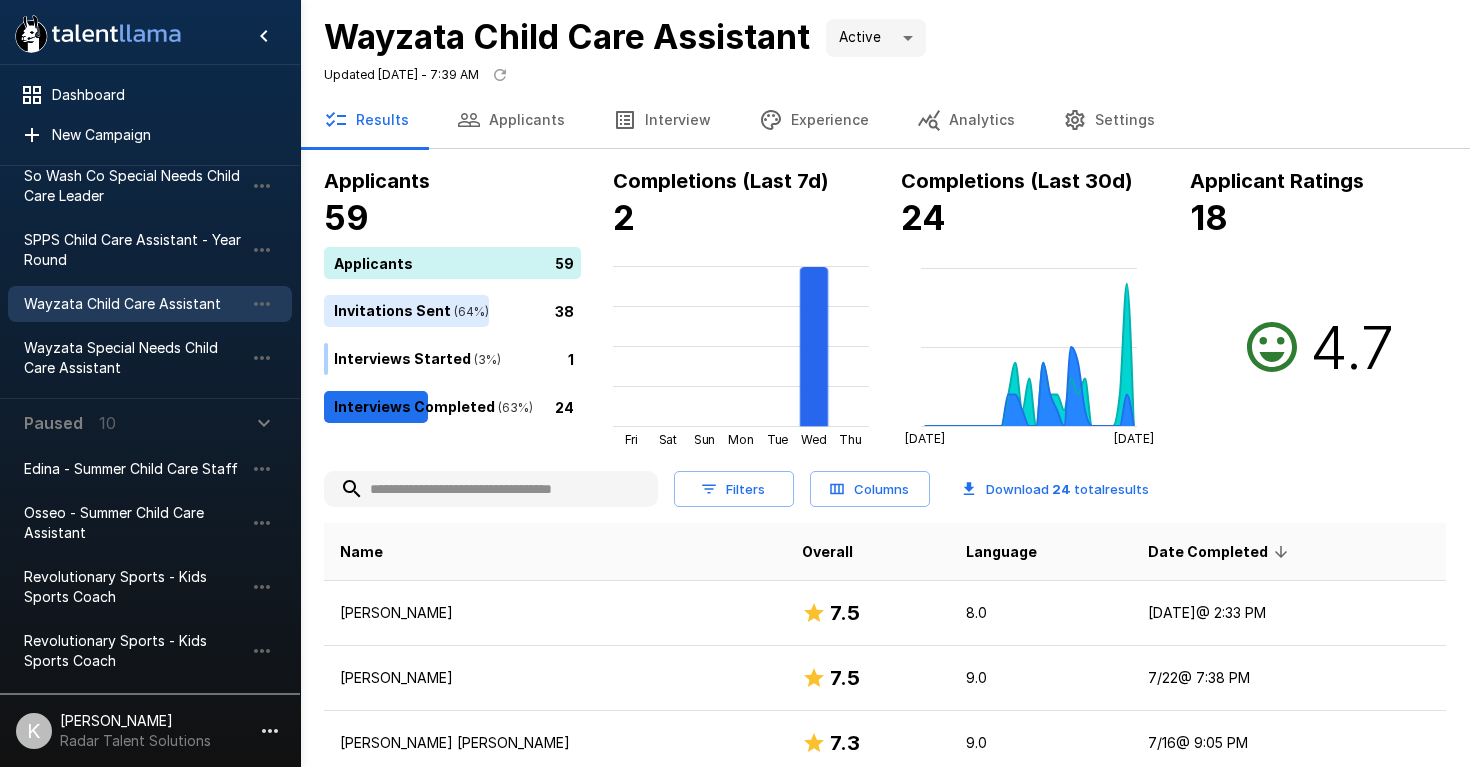 click on "Applicants" at bounding box center (511, 120) 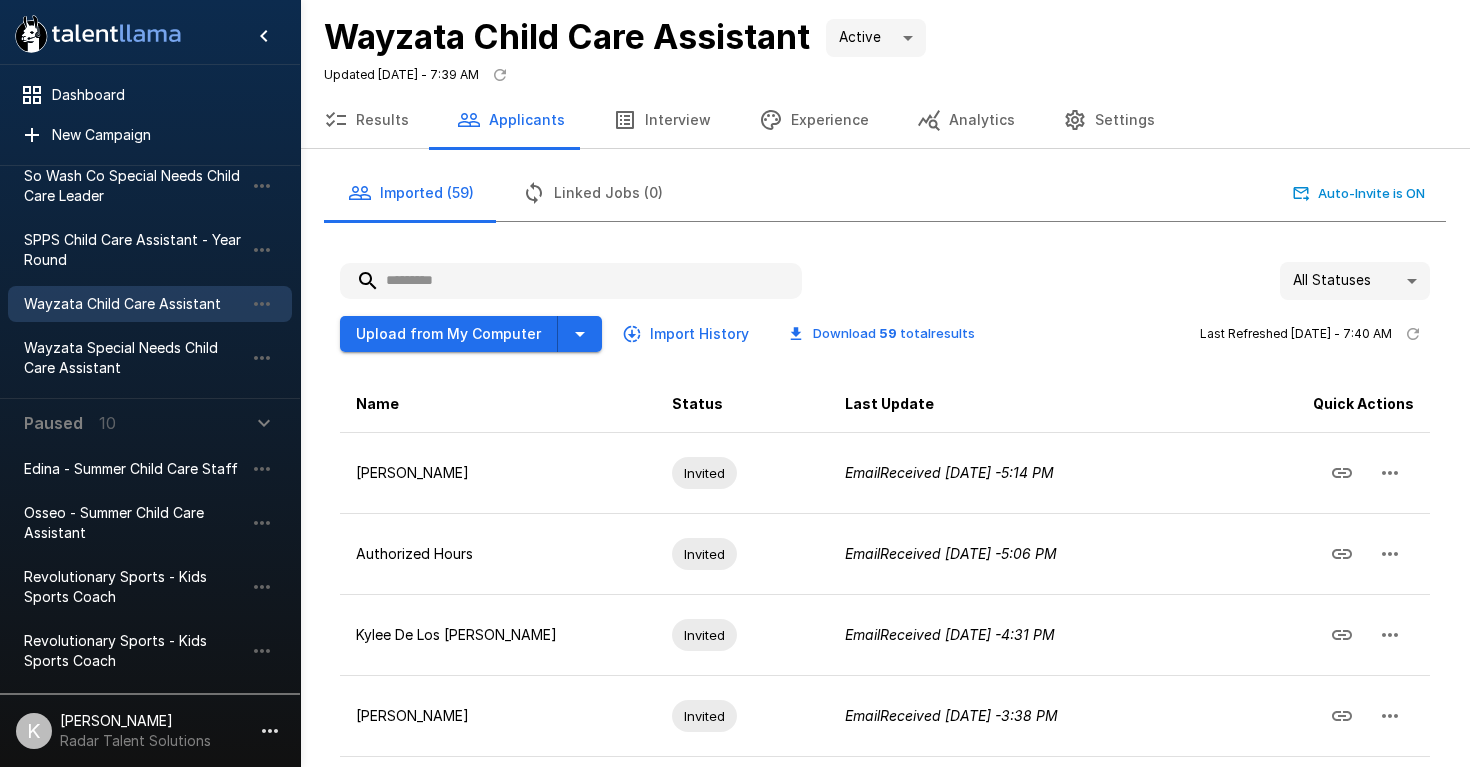 click at bounding box center (571, 281) 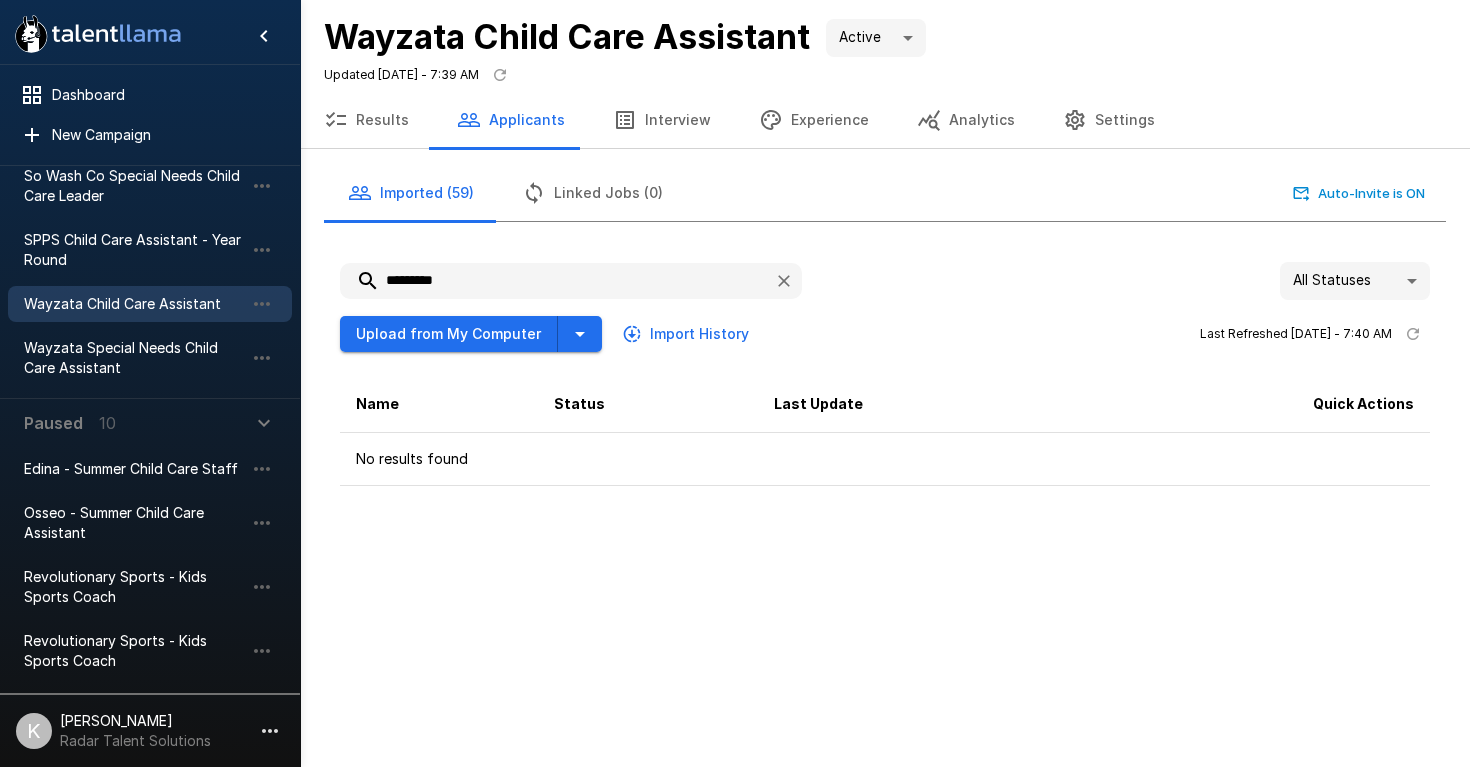 drag, startPoint x: 501, startPoint y: 275, endPoint x: 360, endPoint y: 275, distance: 141 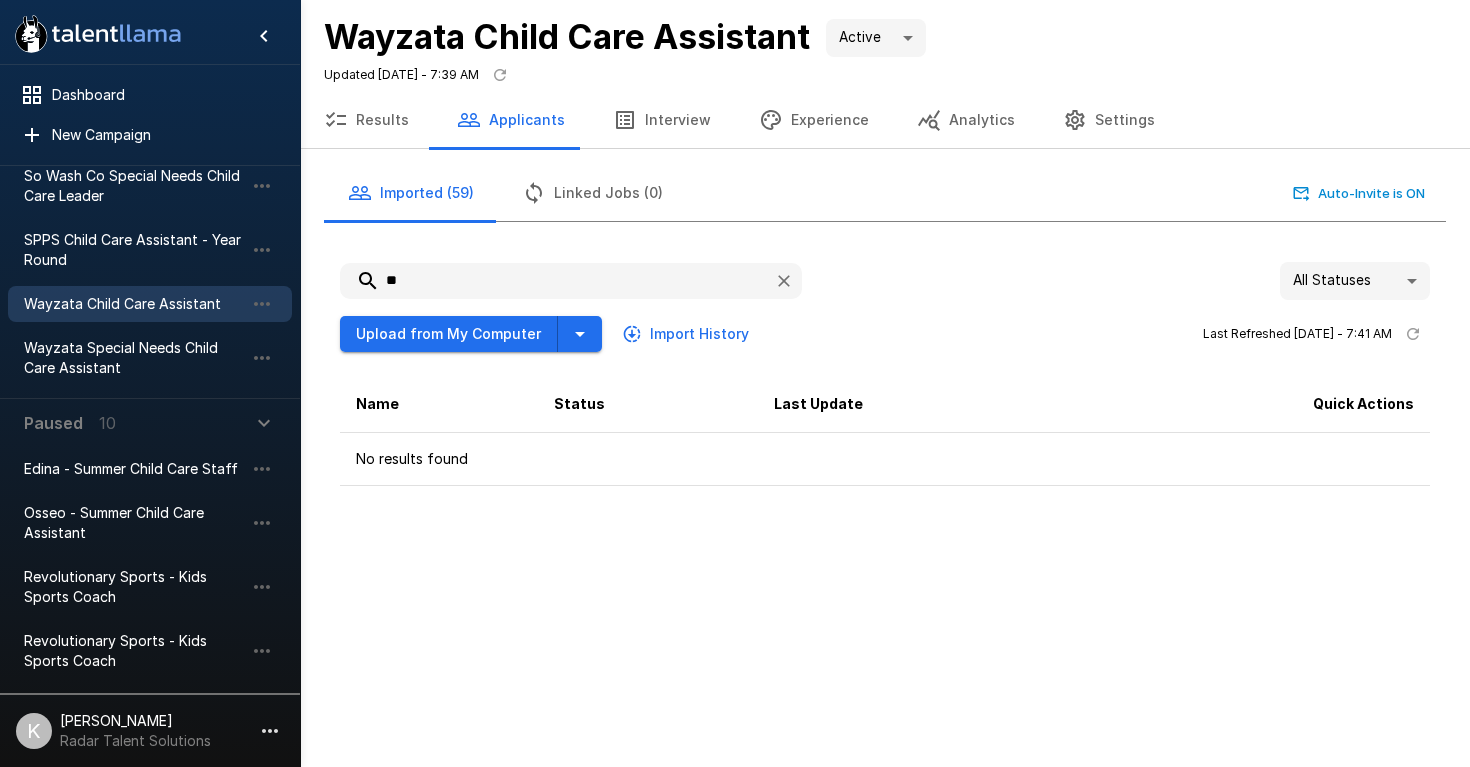 type on "*" 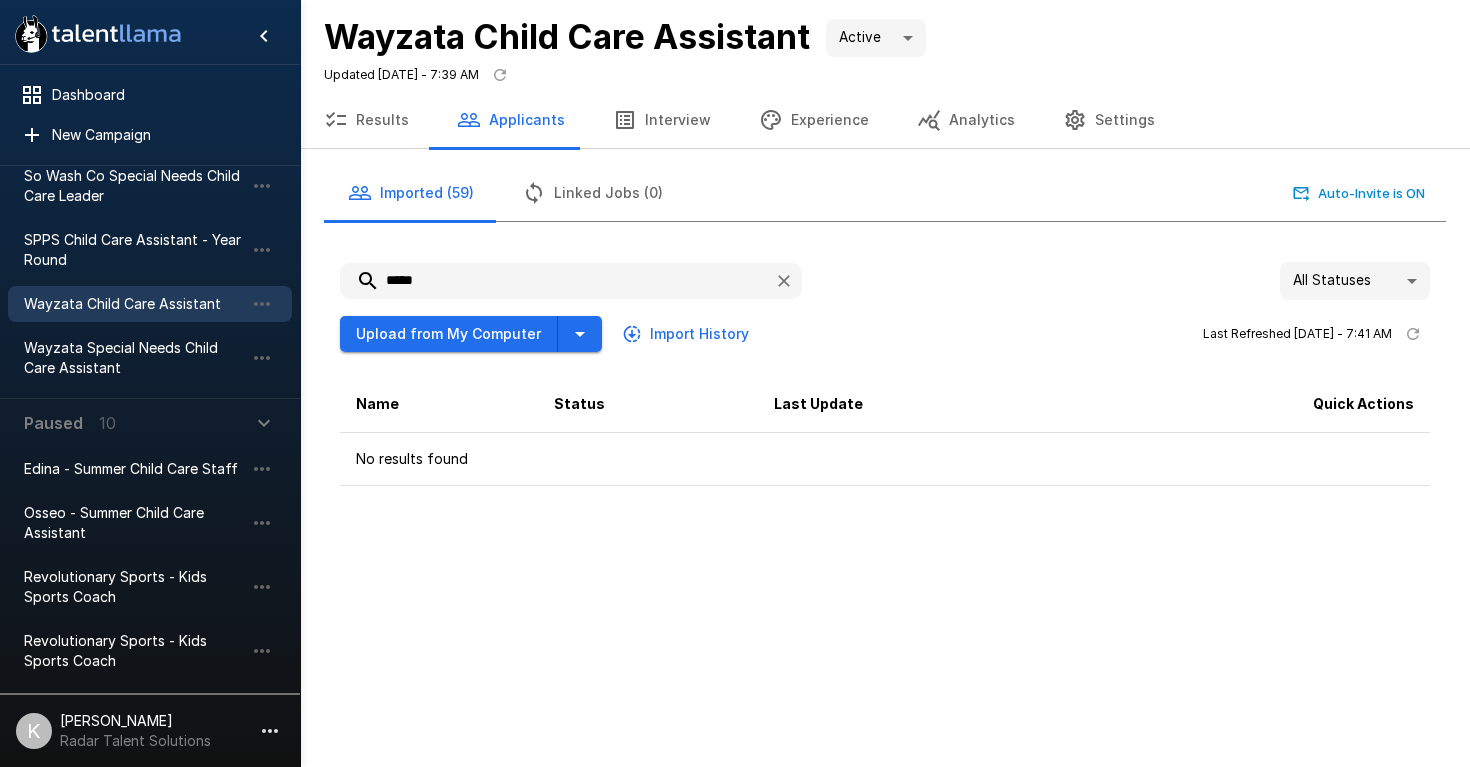type on "*****" 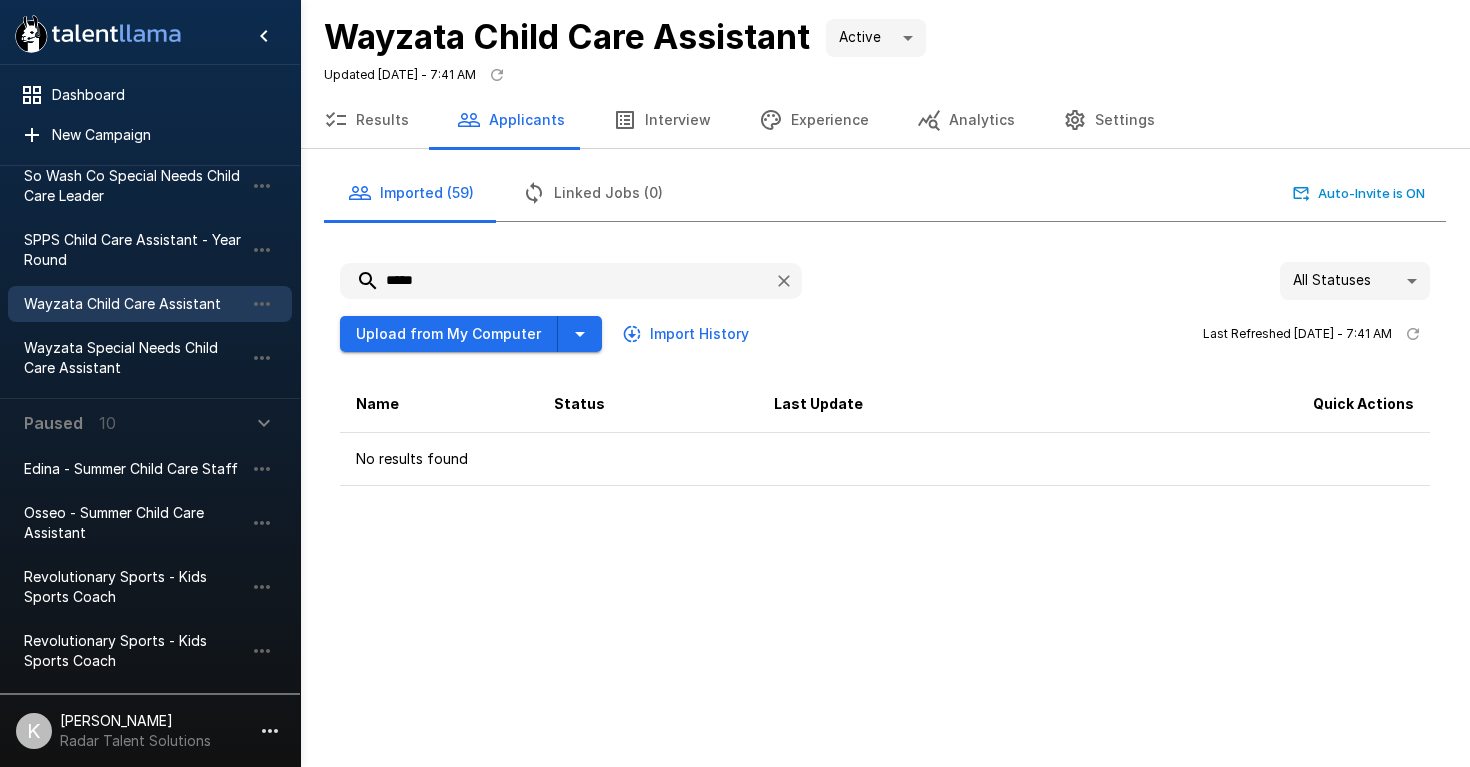 click on "Results" at bounding box center [366, 120] 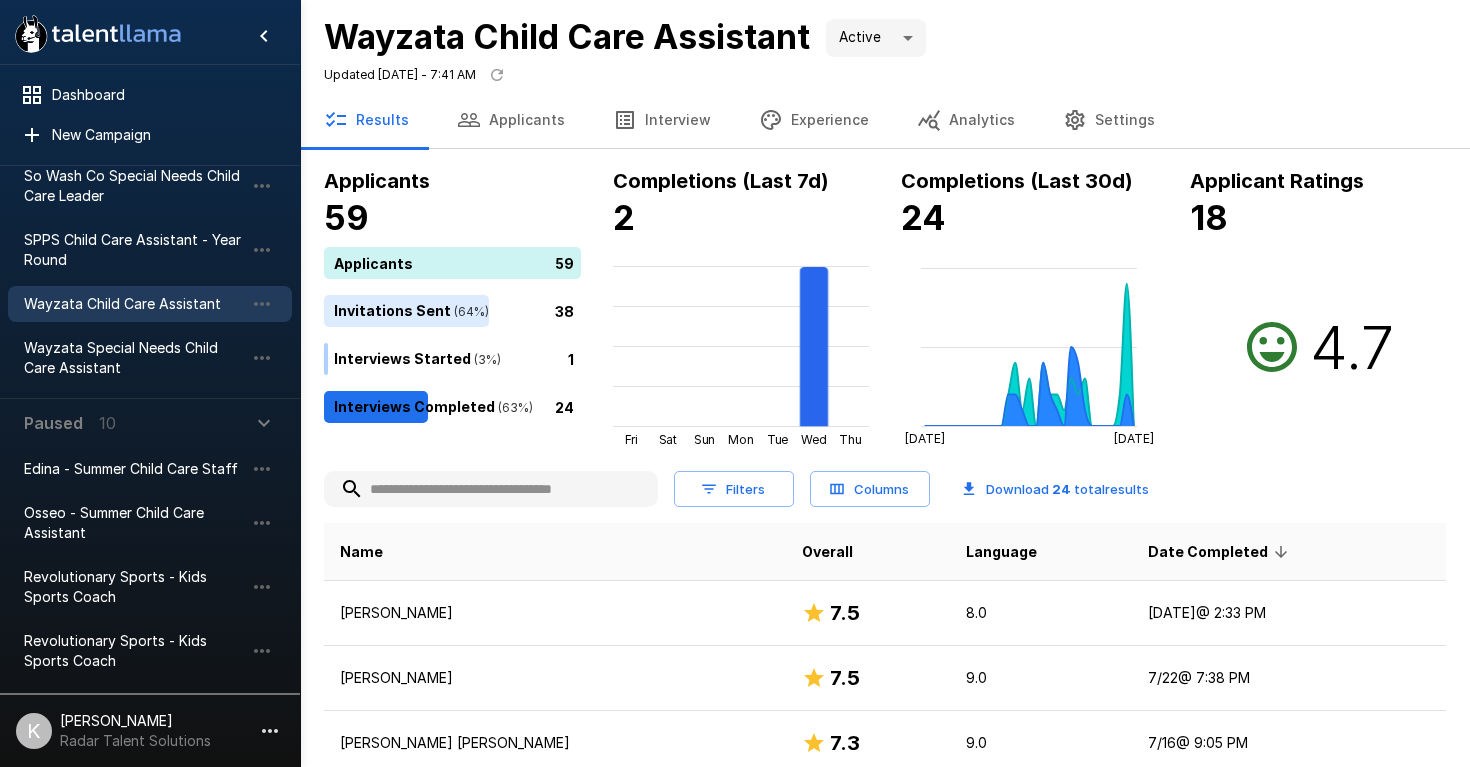 click on "Applicants" at bounding box center (511, 120) 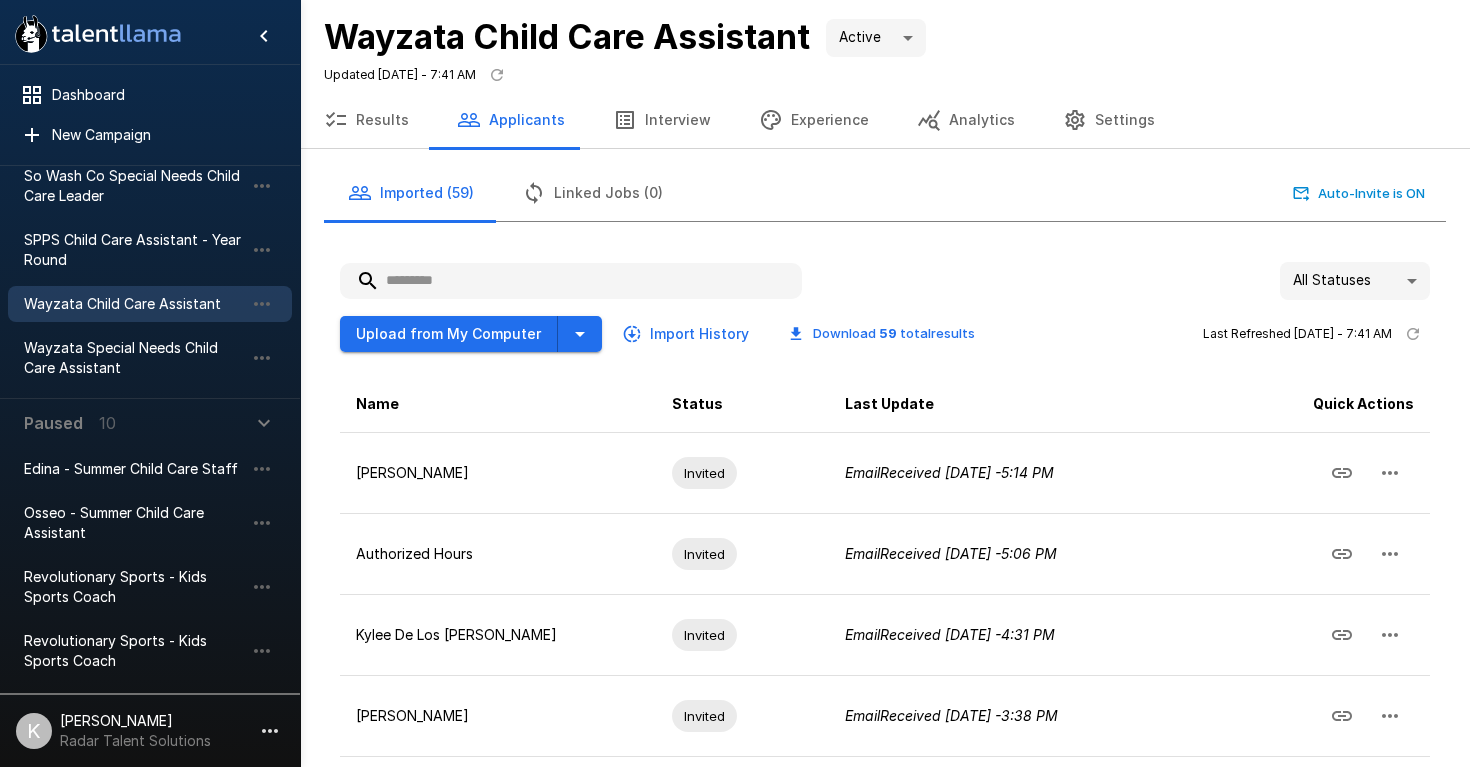 click at bounding box center (571, 281) 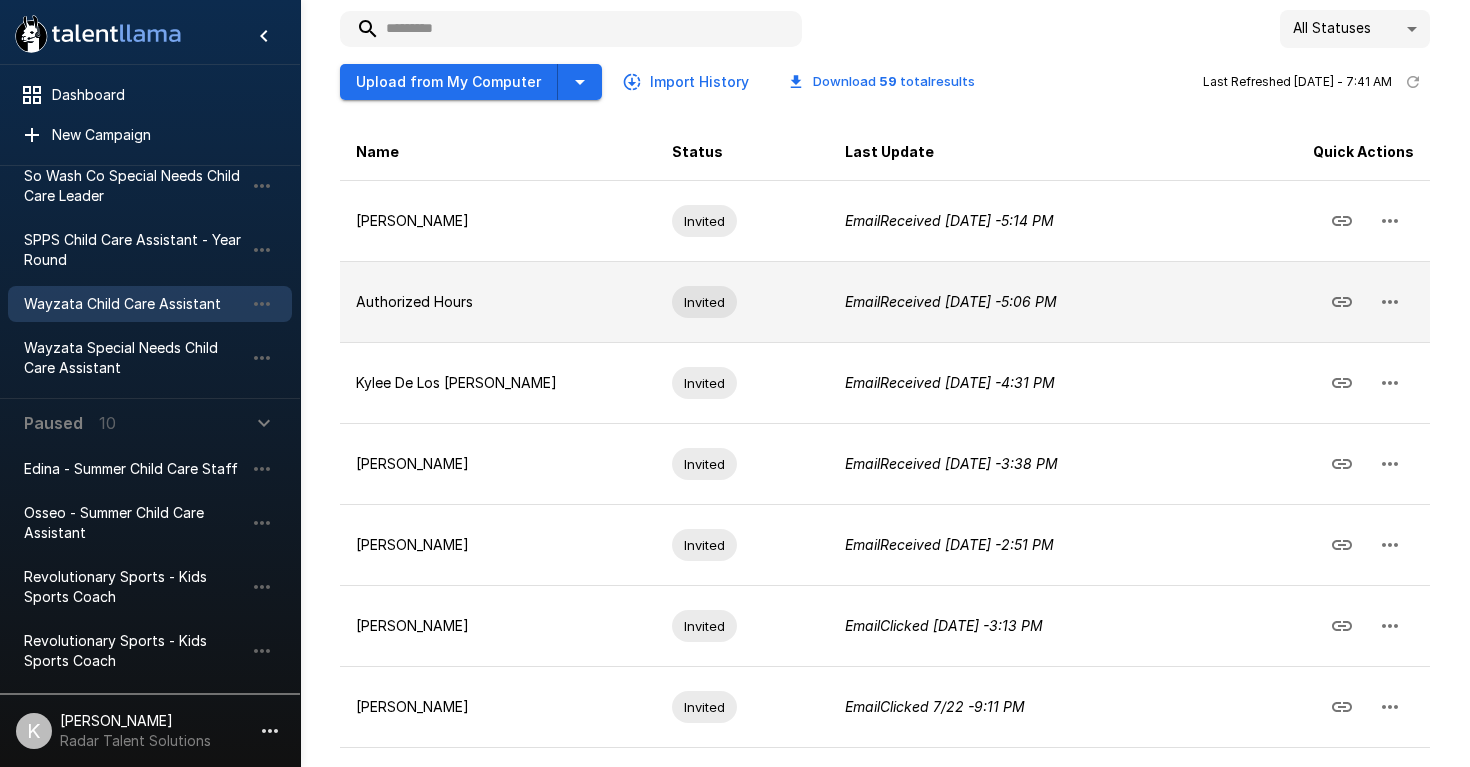 scroll, scrollTop: 0, scrollLeft: 0, axis: both 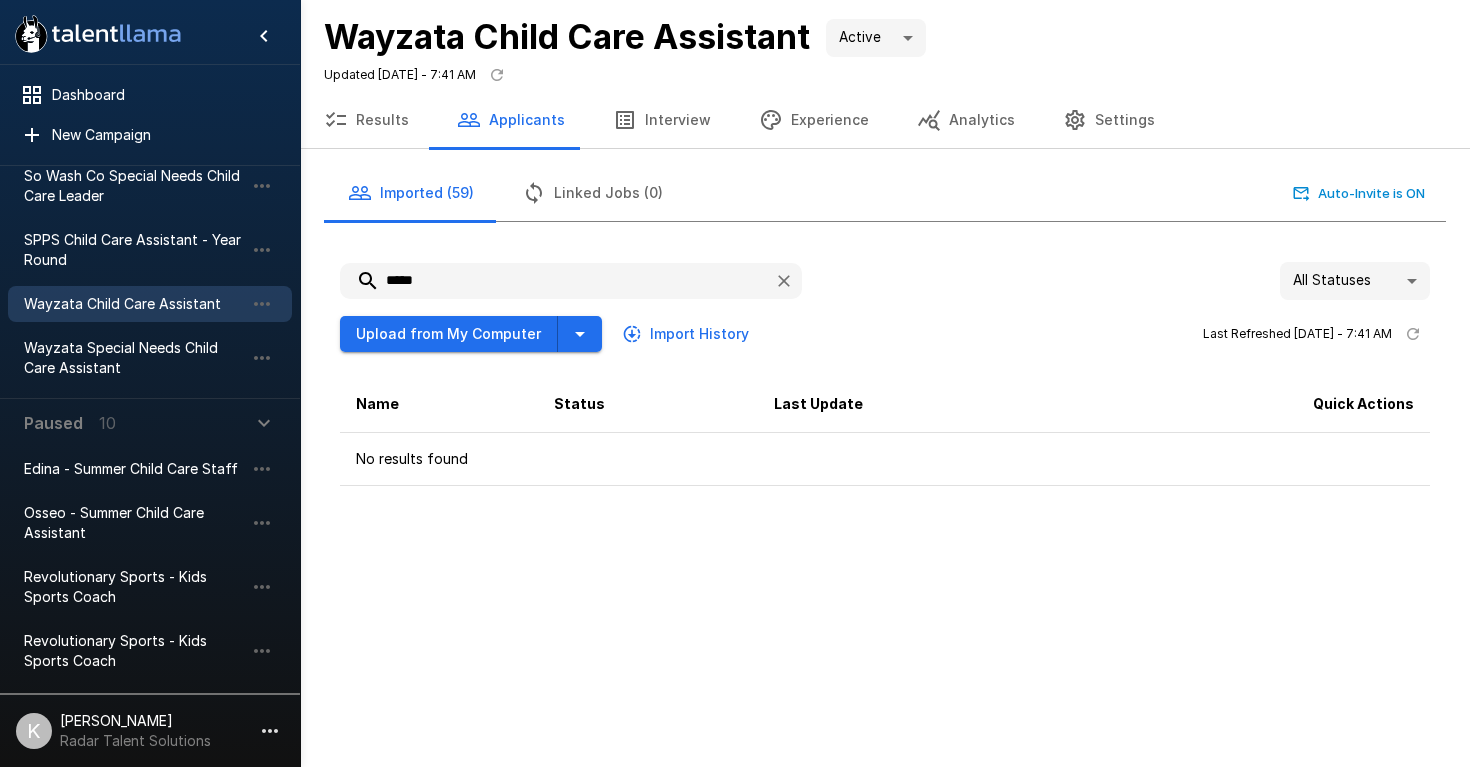 drag, startPoint x: 455, startPoint y: 282, endPoint x: 370, endPoint y: 278, distance: 85.09406 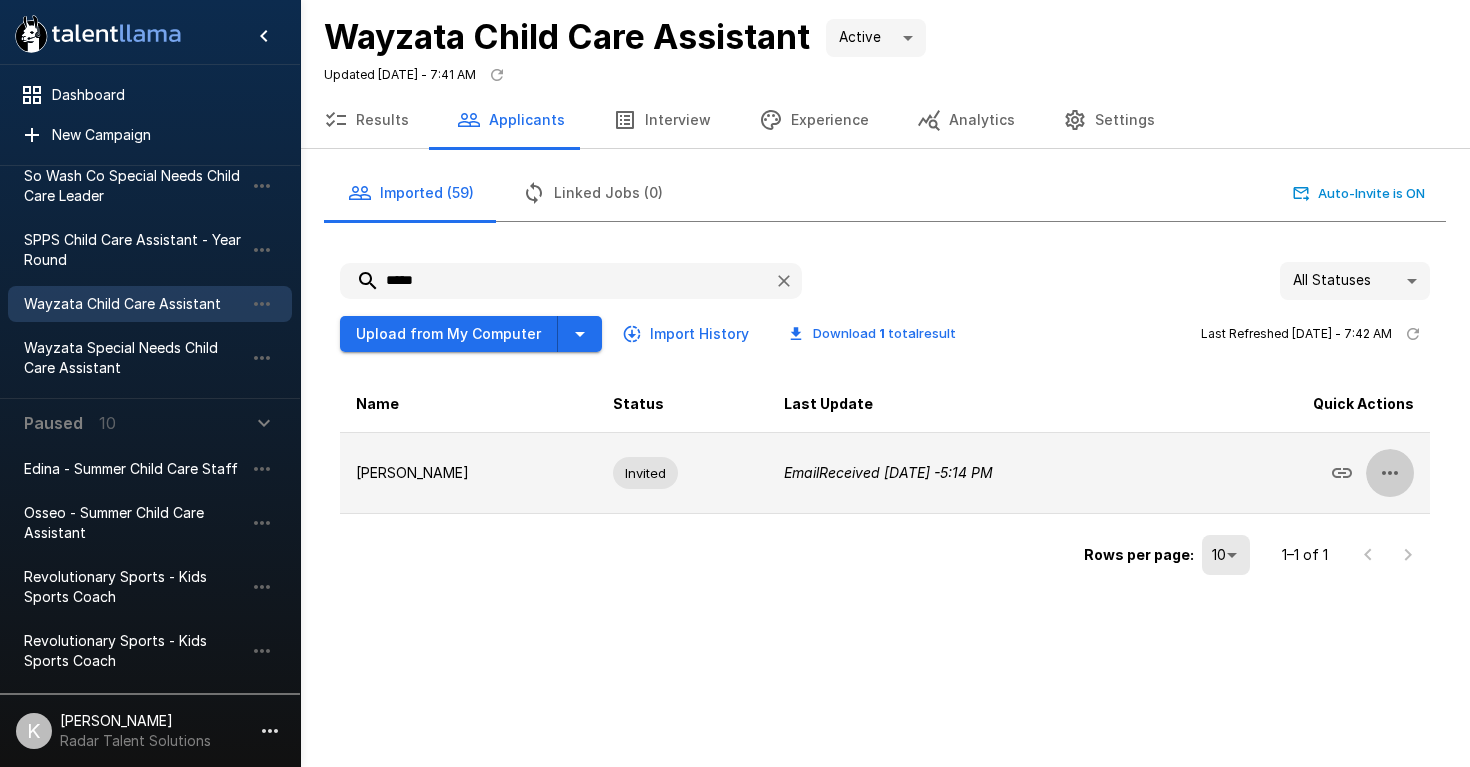 click 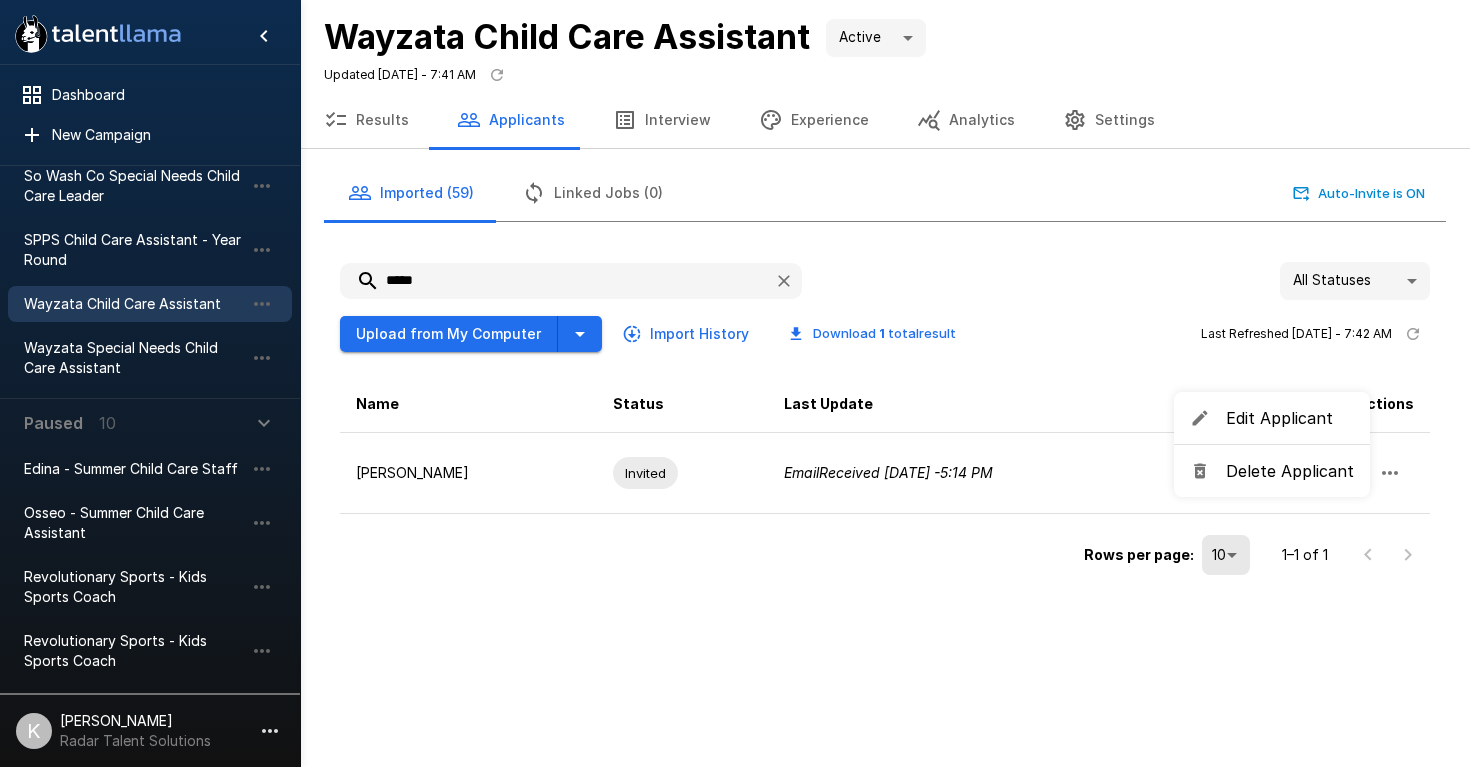 click on "Delete Applicant" at bounding box center [1290, 471] 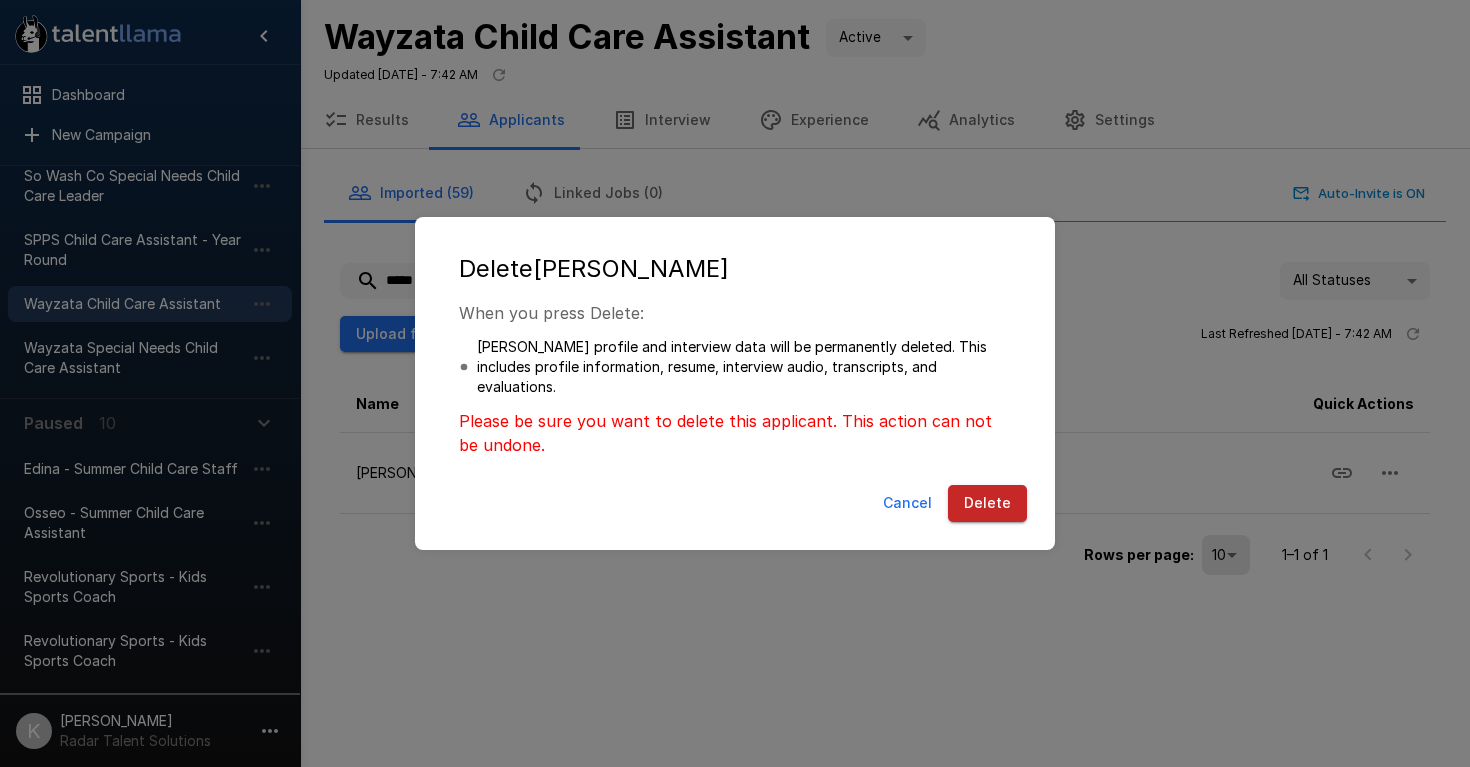 click on "Delete" at bounding box center (987, 503) 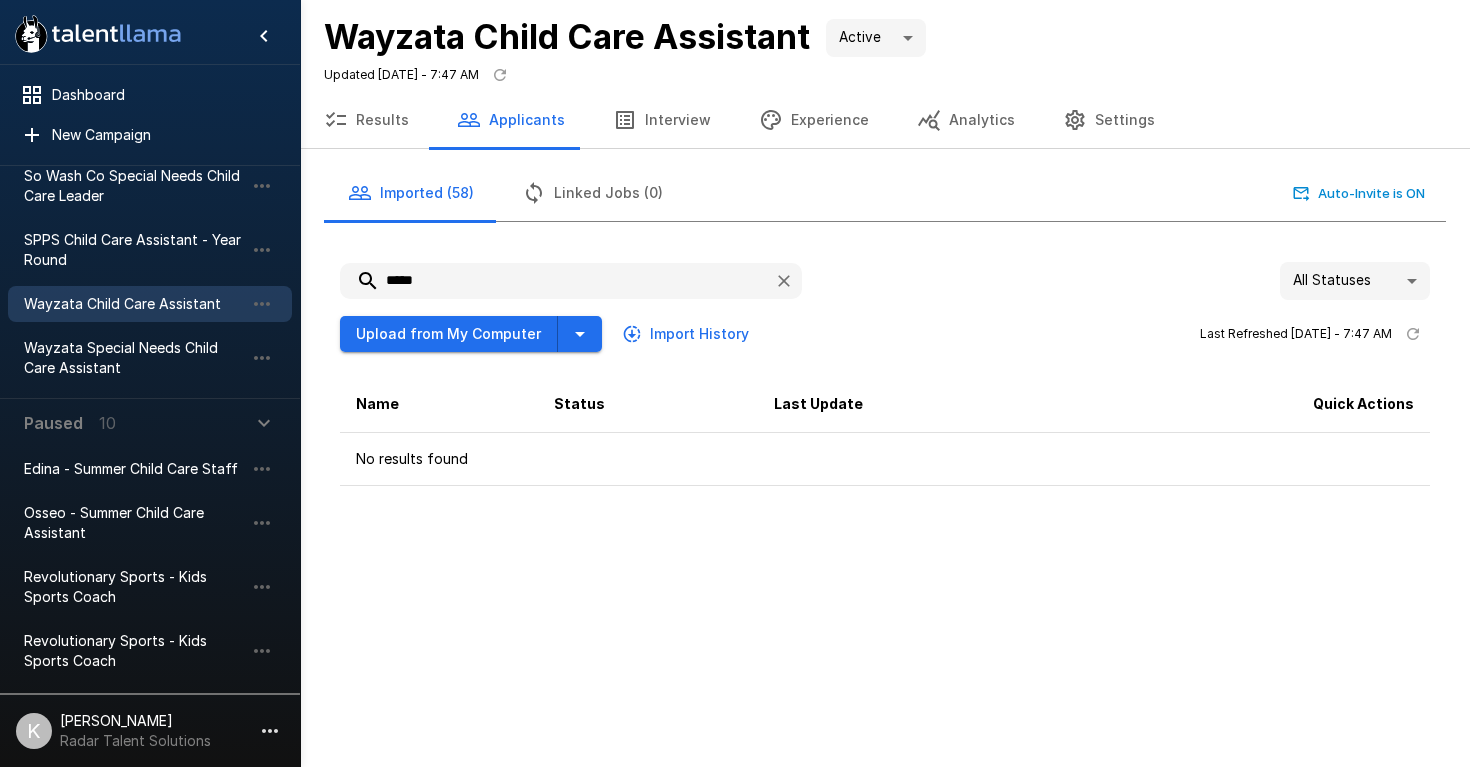 drag, startPoint x: 491, startPoint y: 274, endPoint x: 333, endPoint y: 278, distance: 158.05063 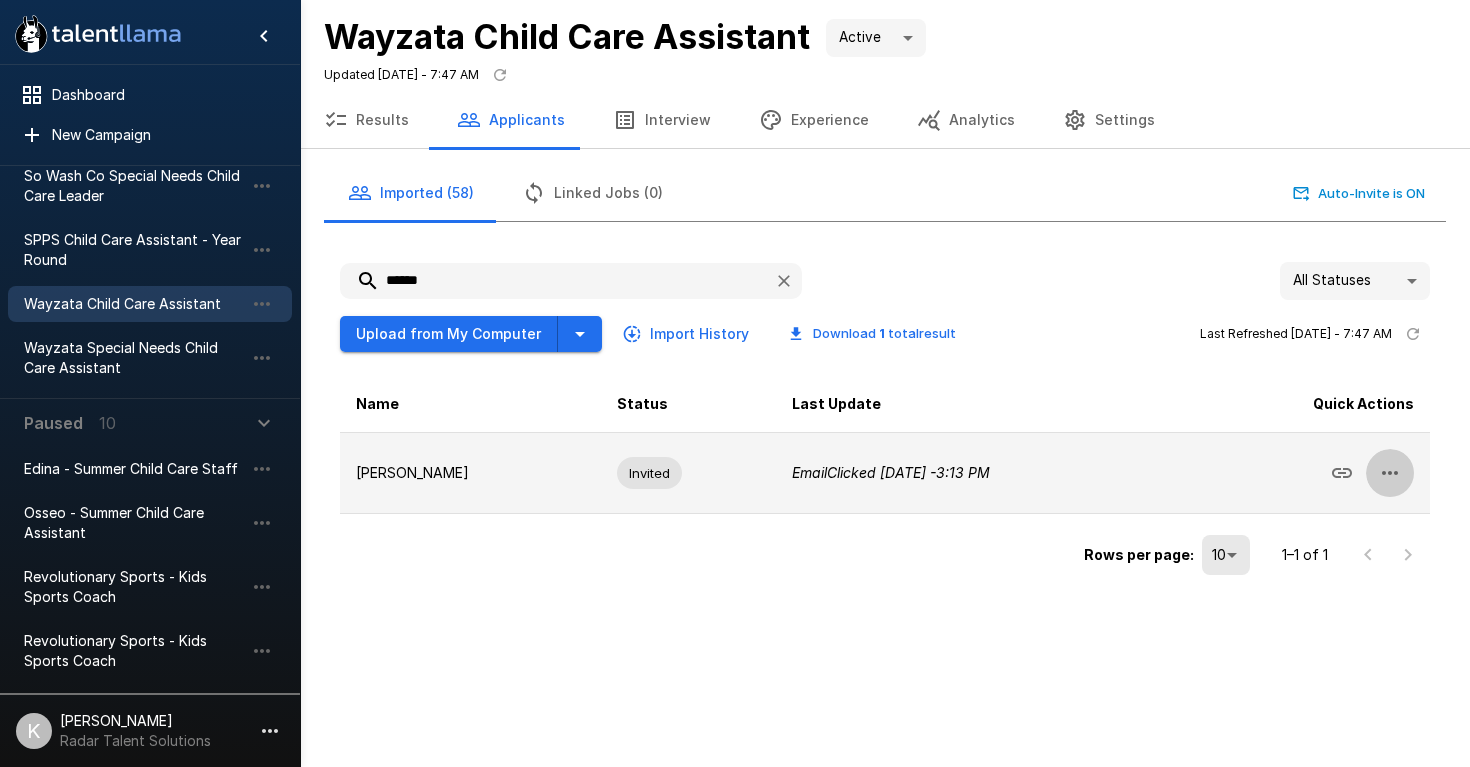 click 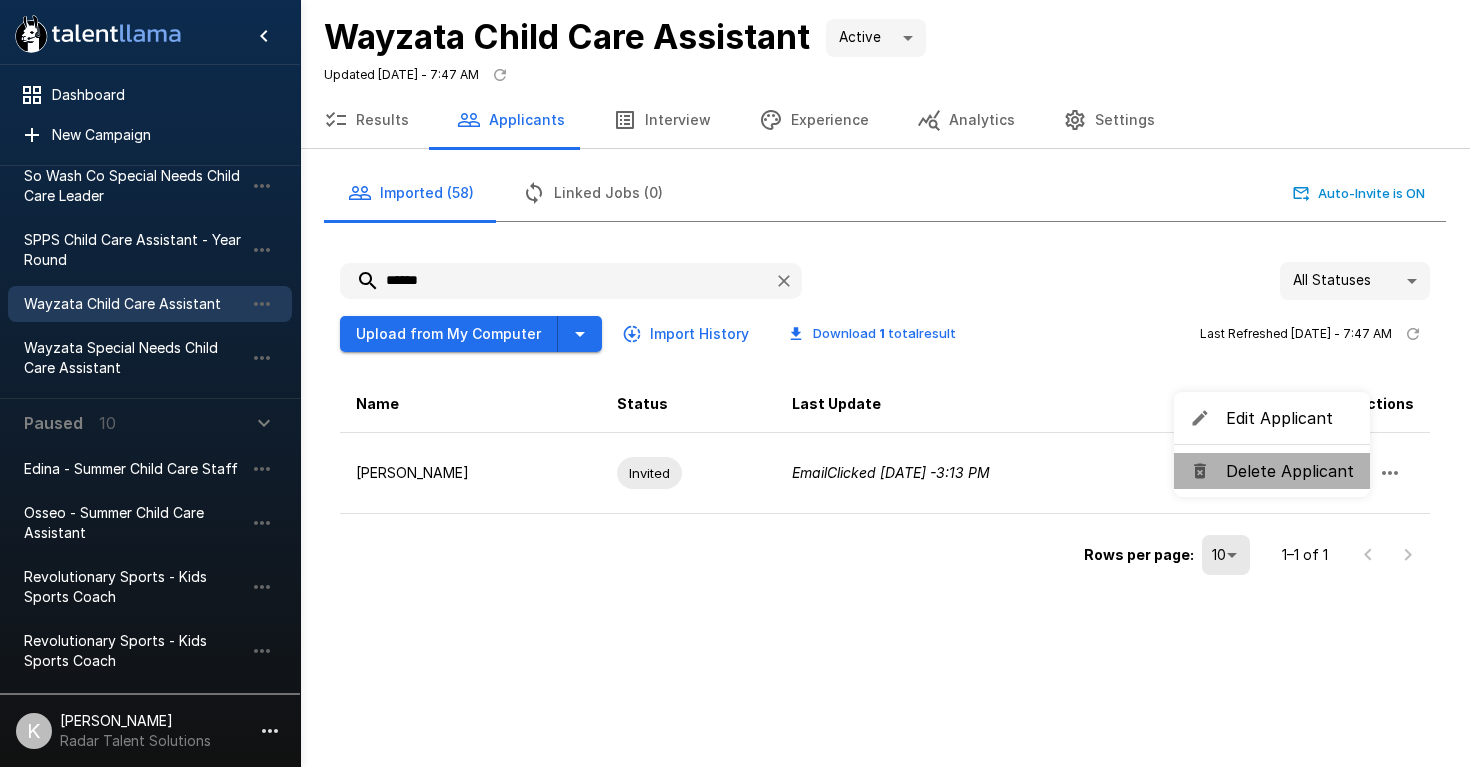 click on "Delete Applicant" at bounding box center (1290, 471) 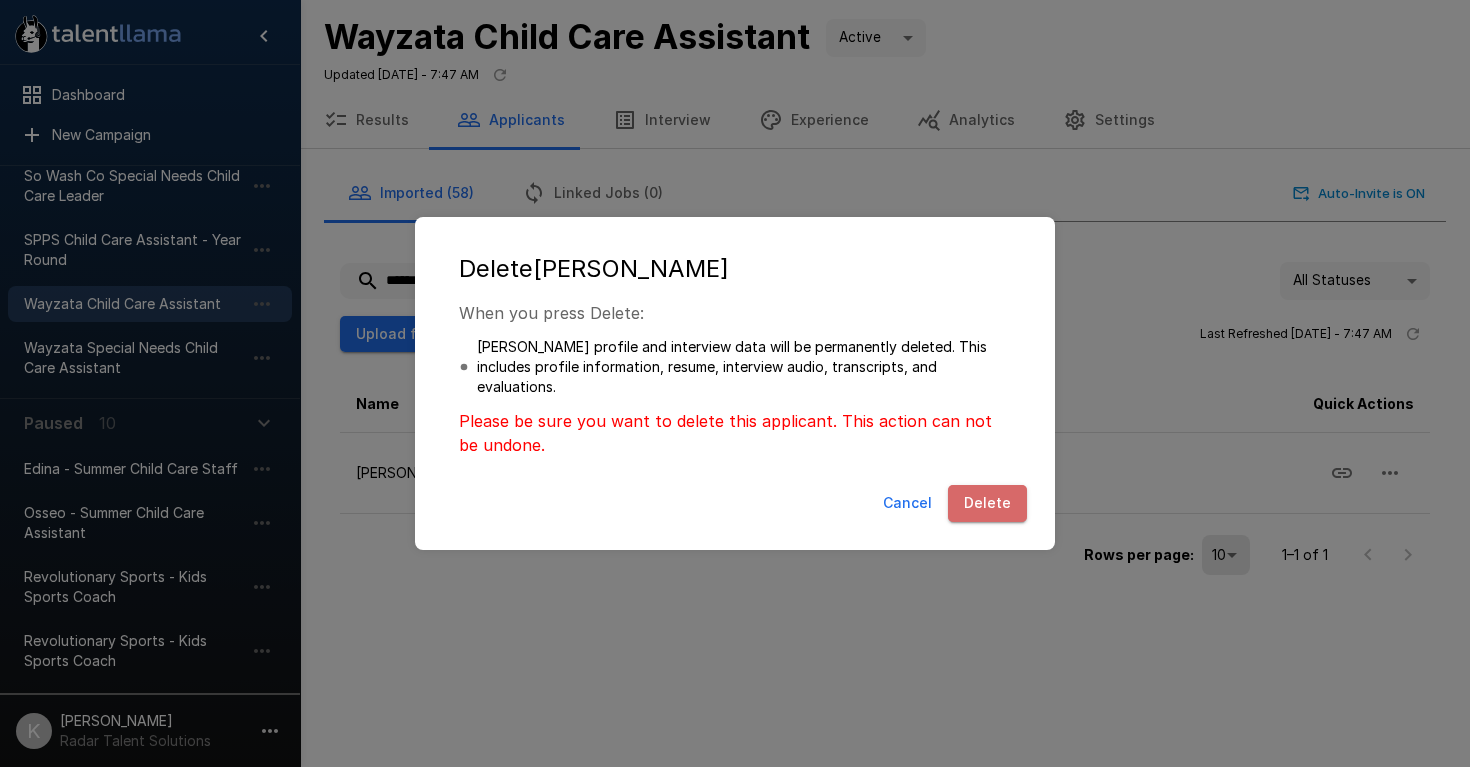 click on "Delete" at bounding box center (987, 503) 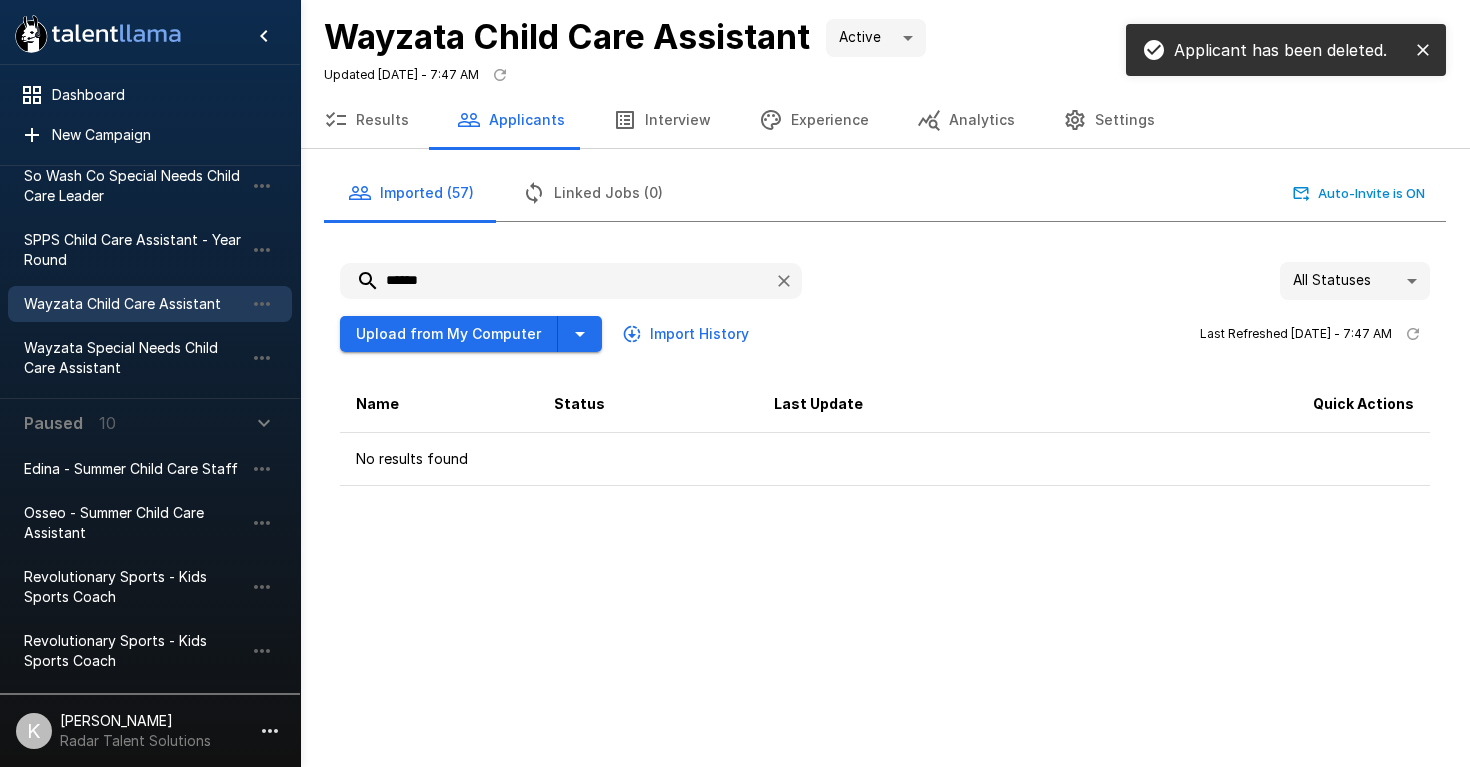 drag, startPoint x: 440, startPoint y: 278, endPoint x: 344, endPoint y: 277, distance: 96.00521 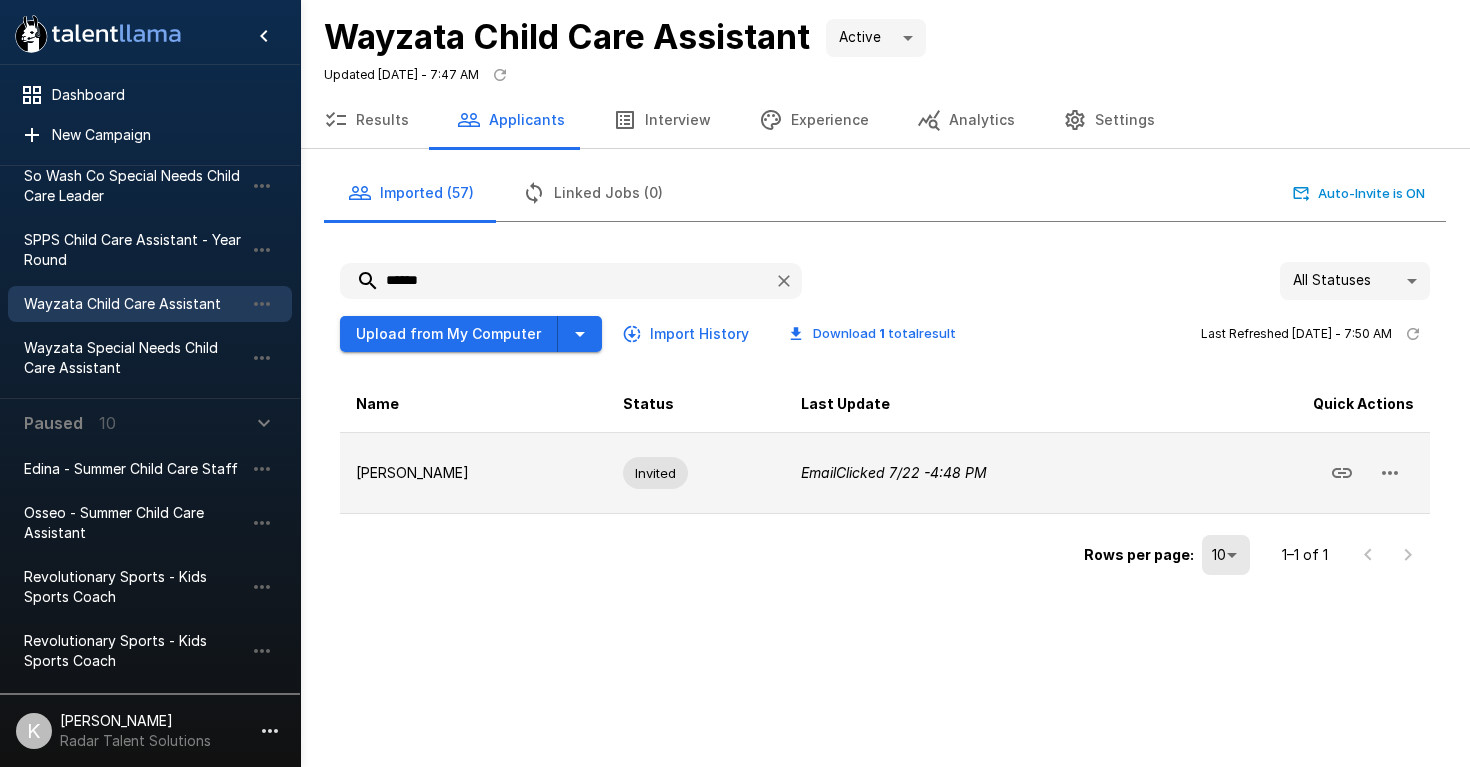 click 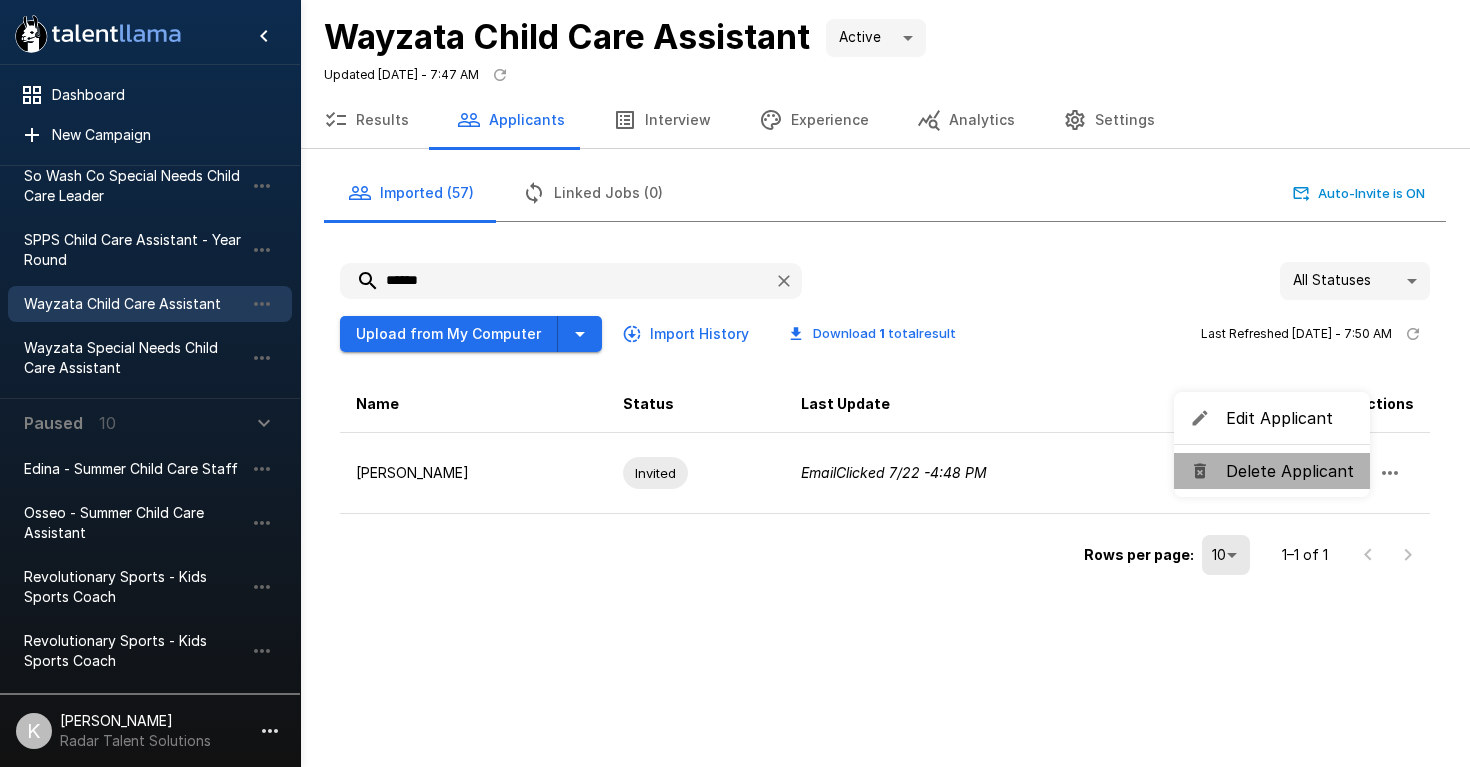 click on "Delete Applicant" at bounding box center [1290, 471] 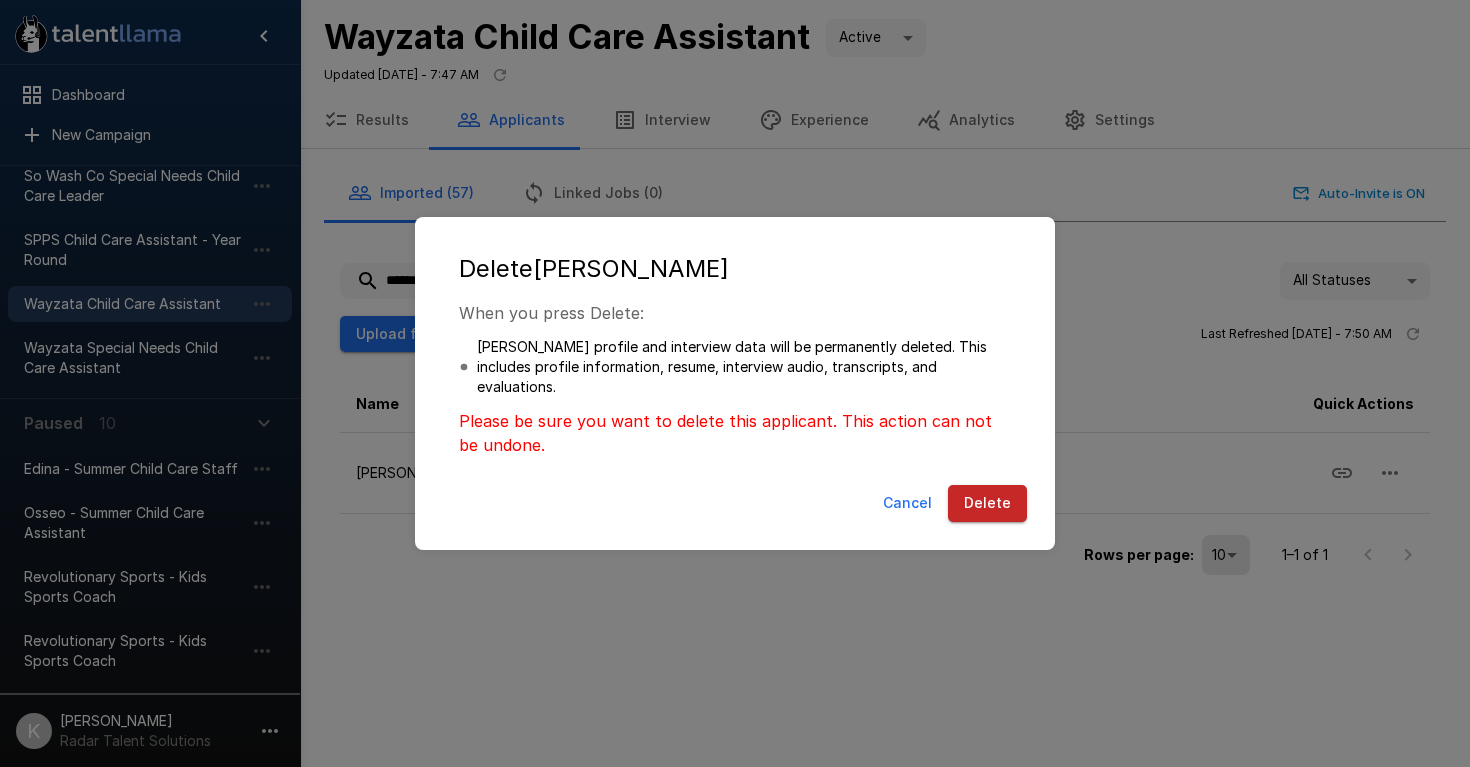 click on "Delete" at bounding box center (987, 503) 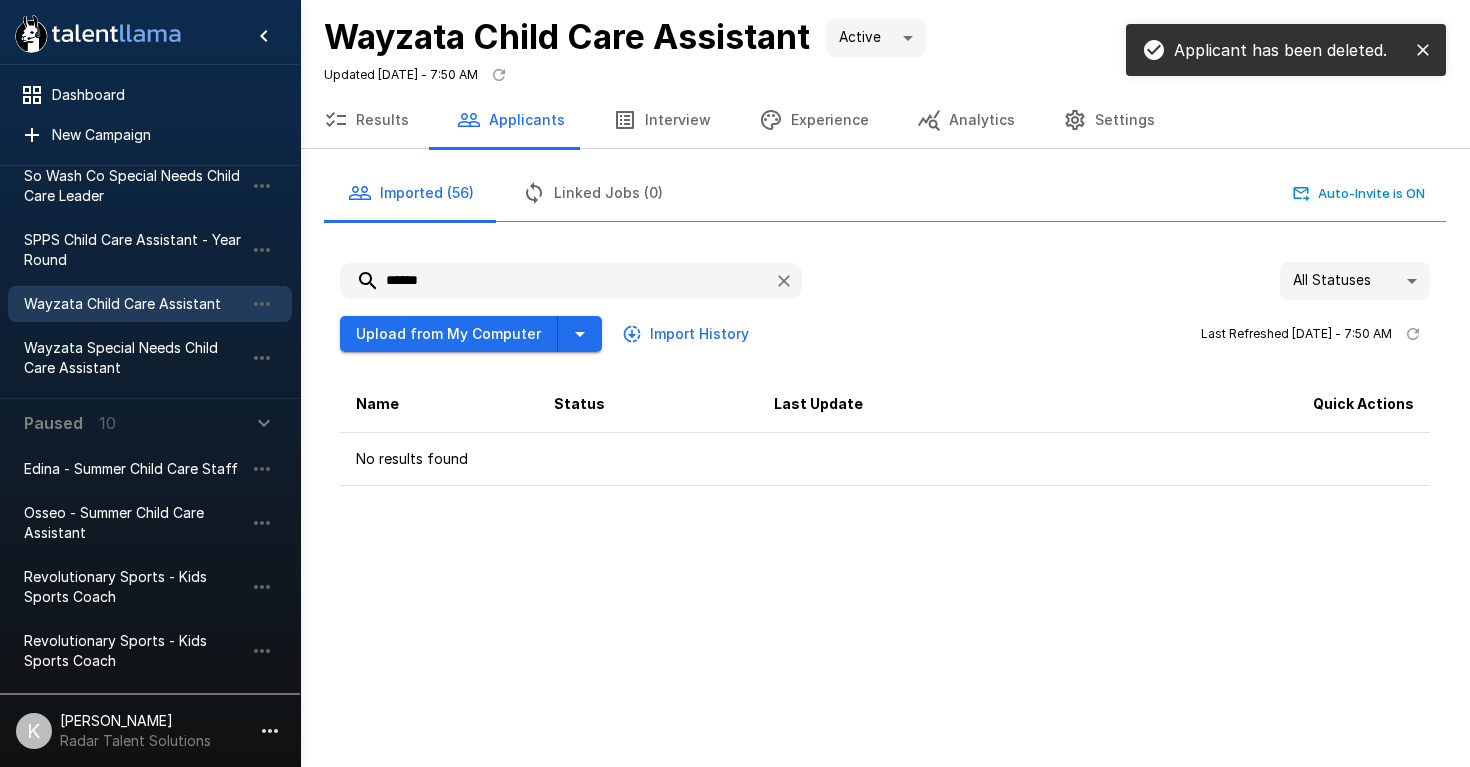 drag, startPoint x: 482, startPoint y: 276, endPoint x: 360, endPoint y: 276, distance: 122 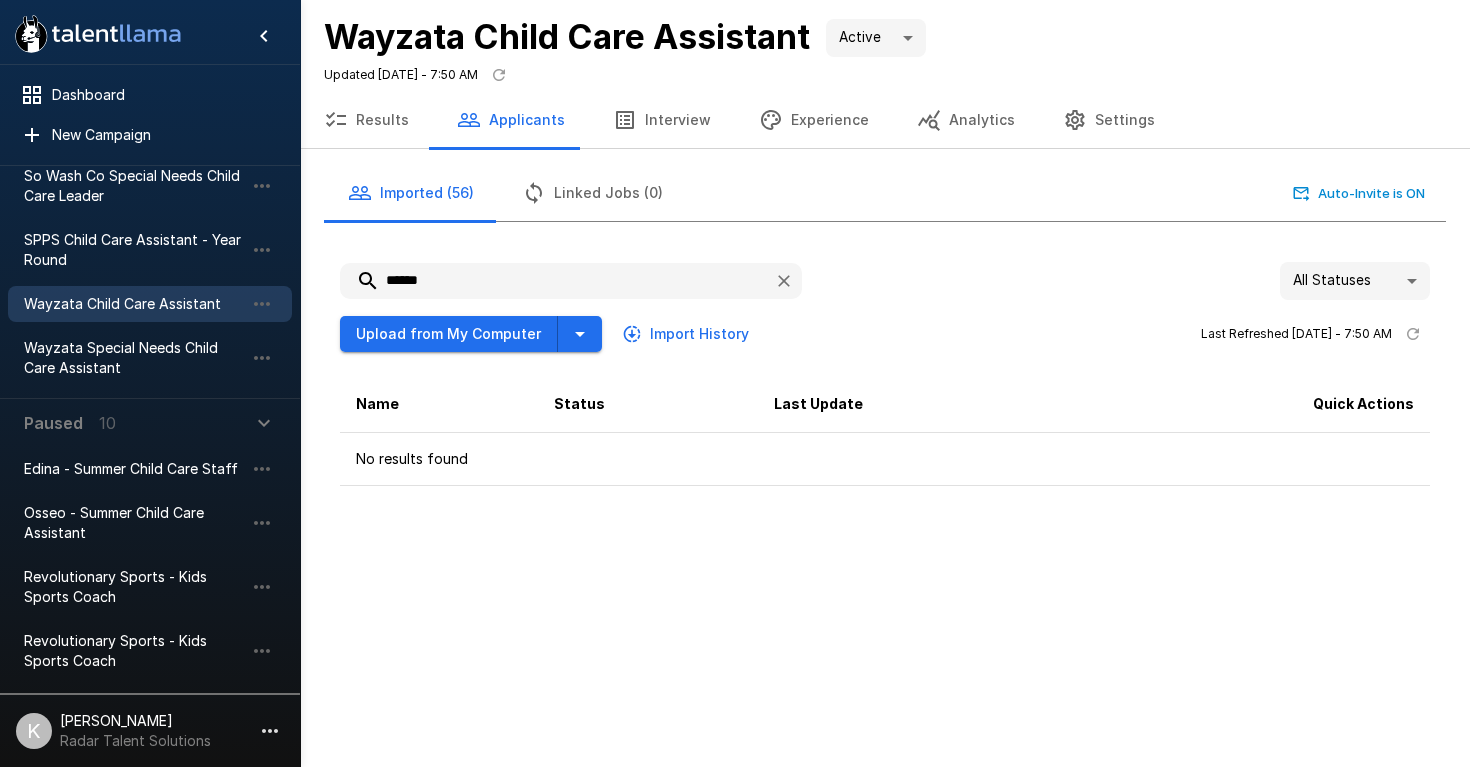 paste on "**********" 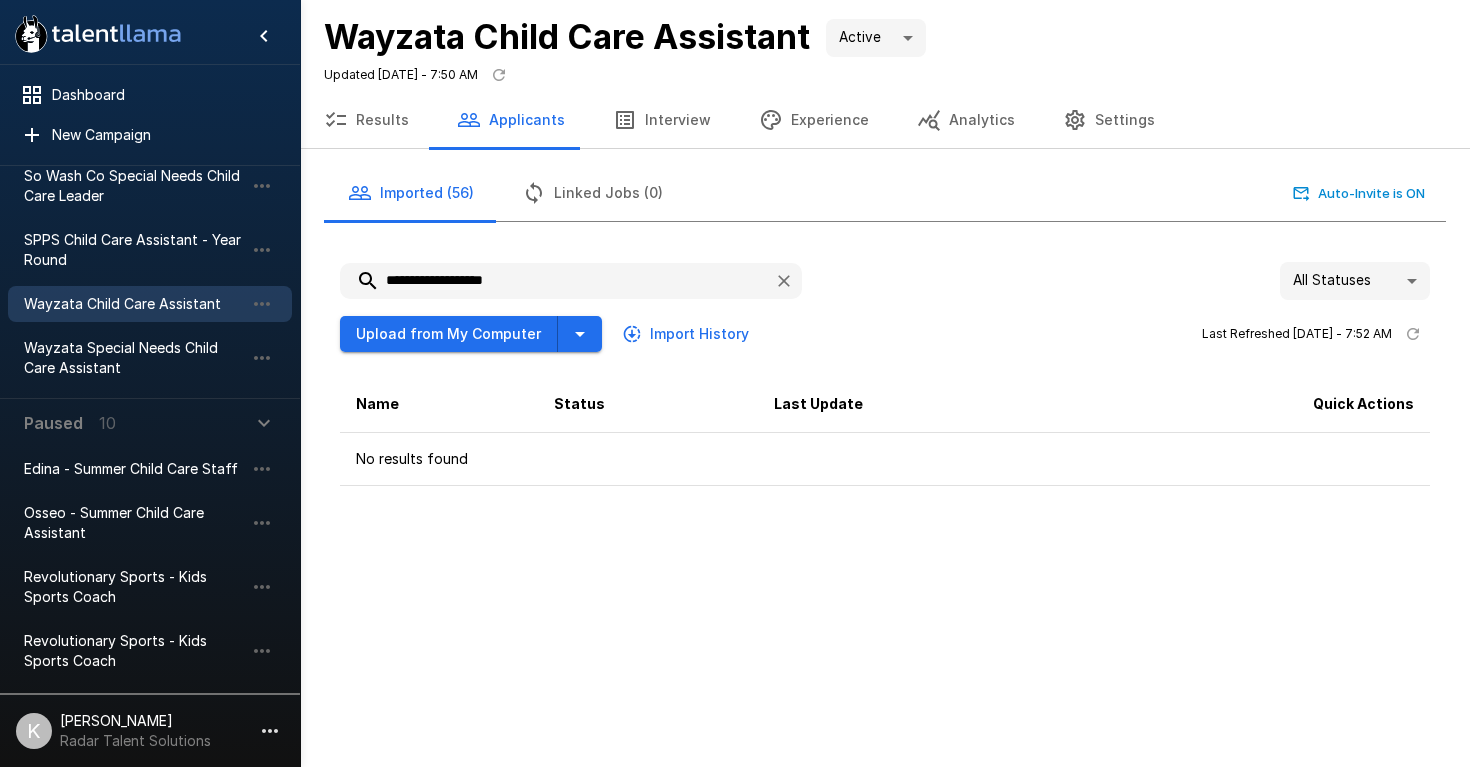 type on "**********" 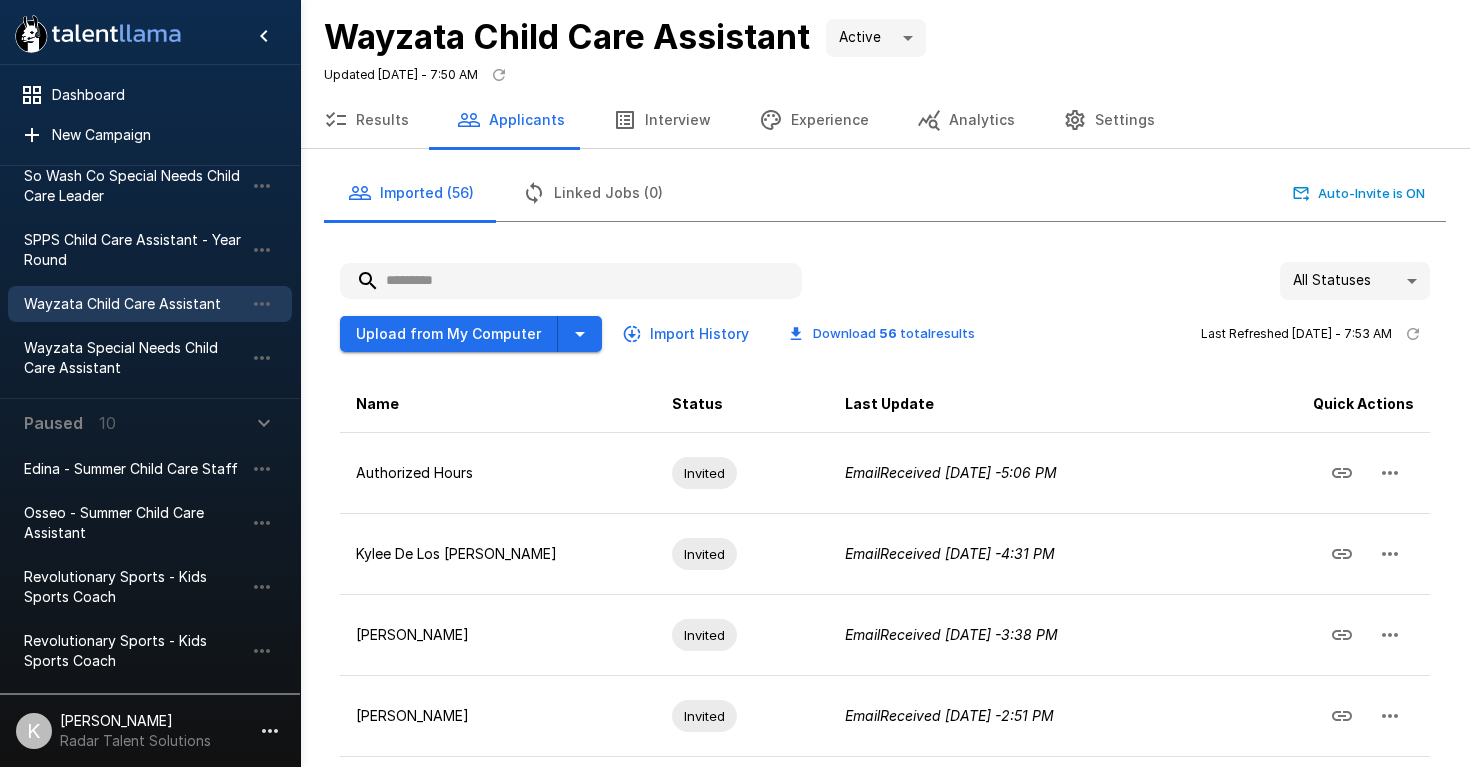 click at bounding box center (571, 281) 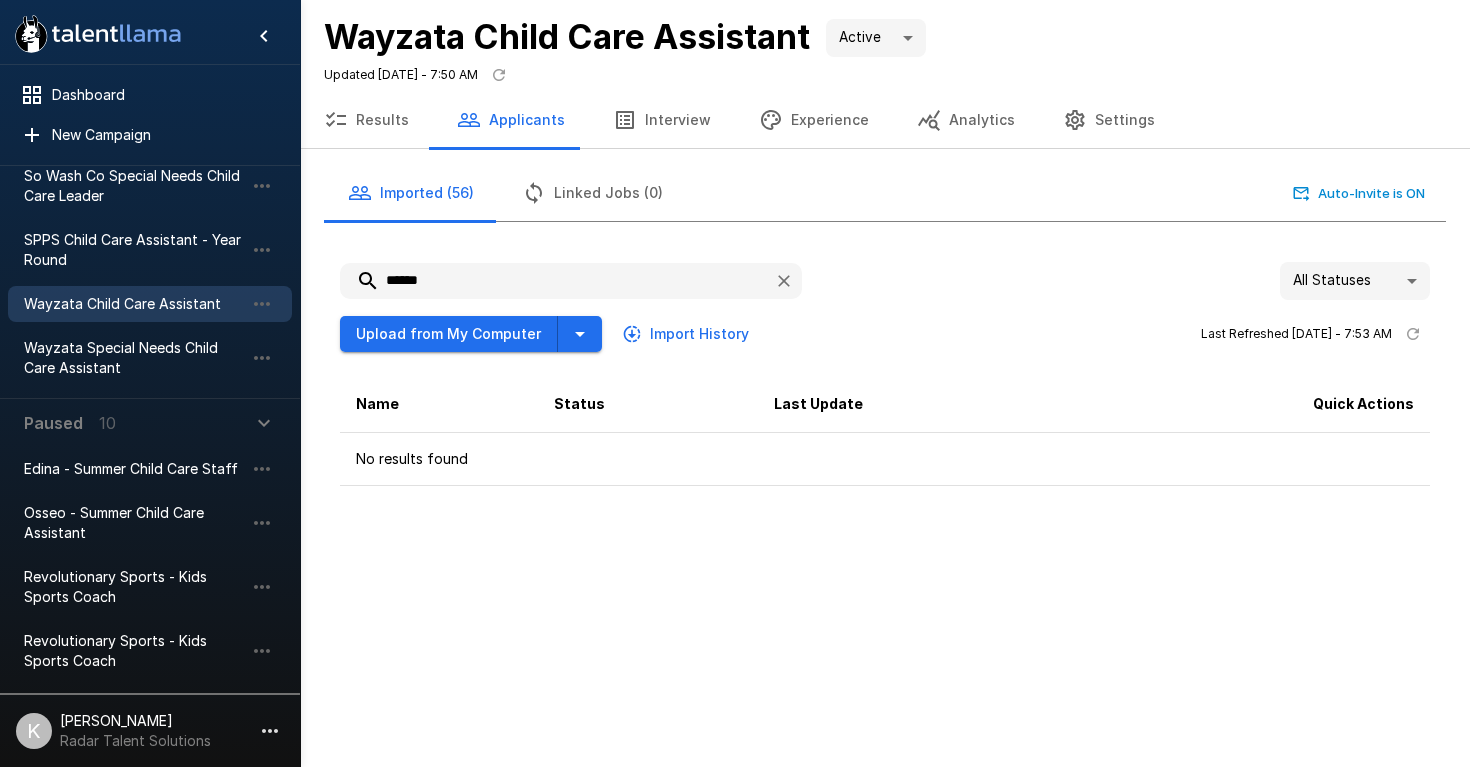 type on "******" 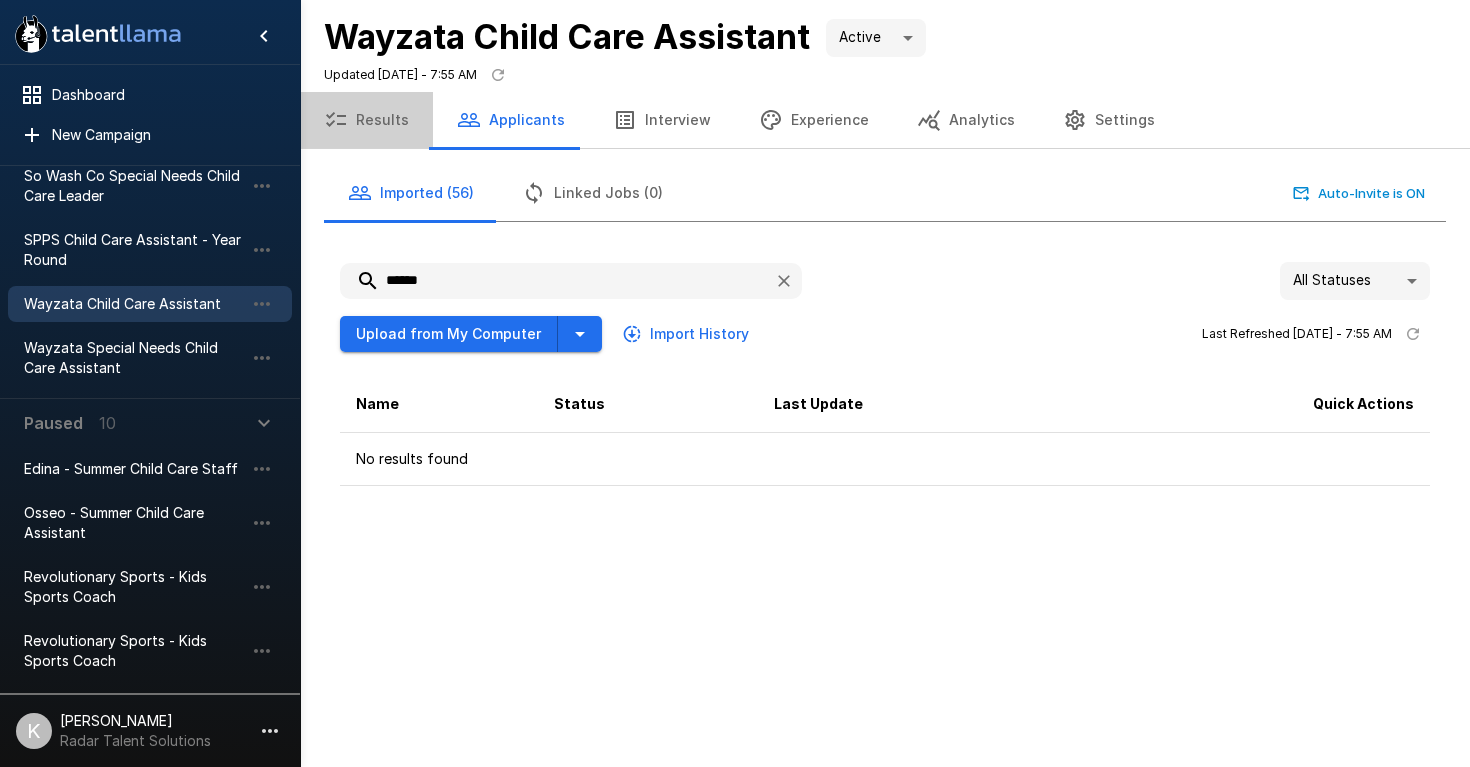 click on "Results" at bounding box center [366, 120] 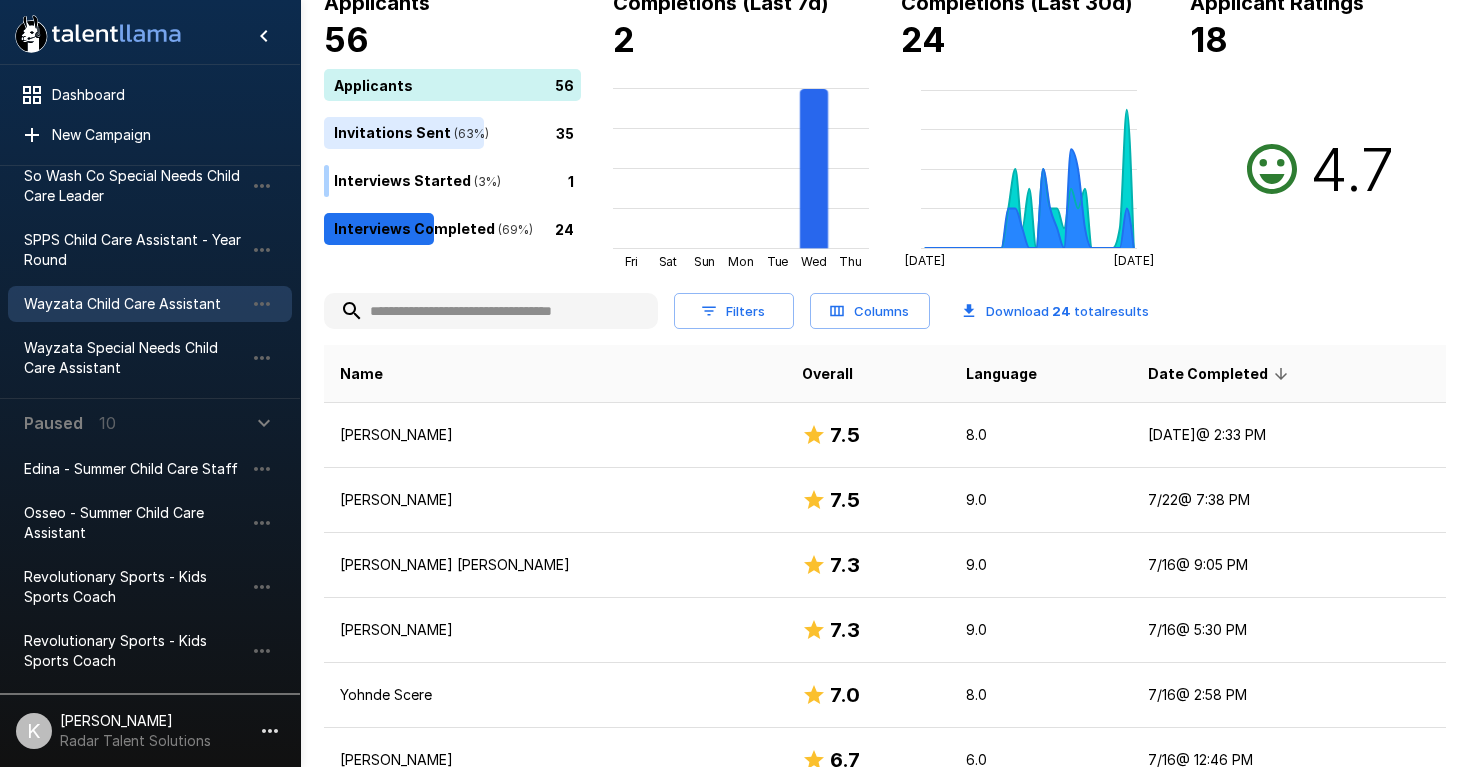 scroll, scrollTop: 263, scrollLeft: 0, axis: vertical 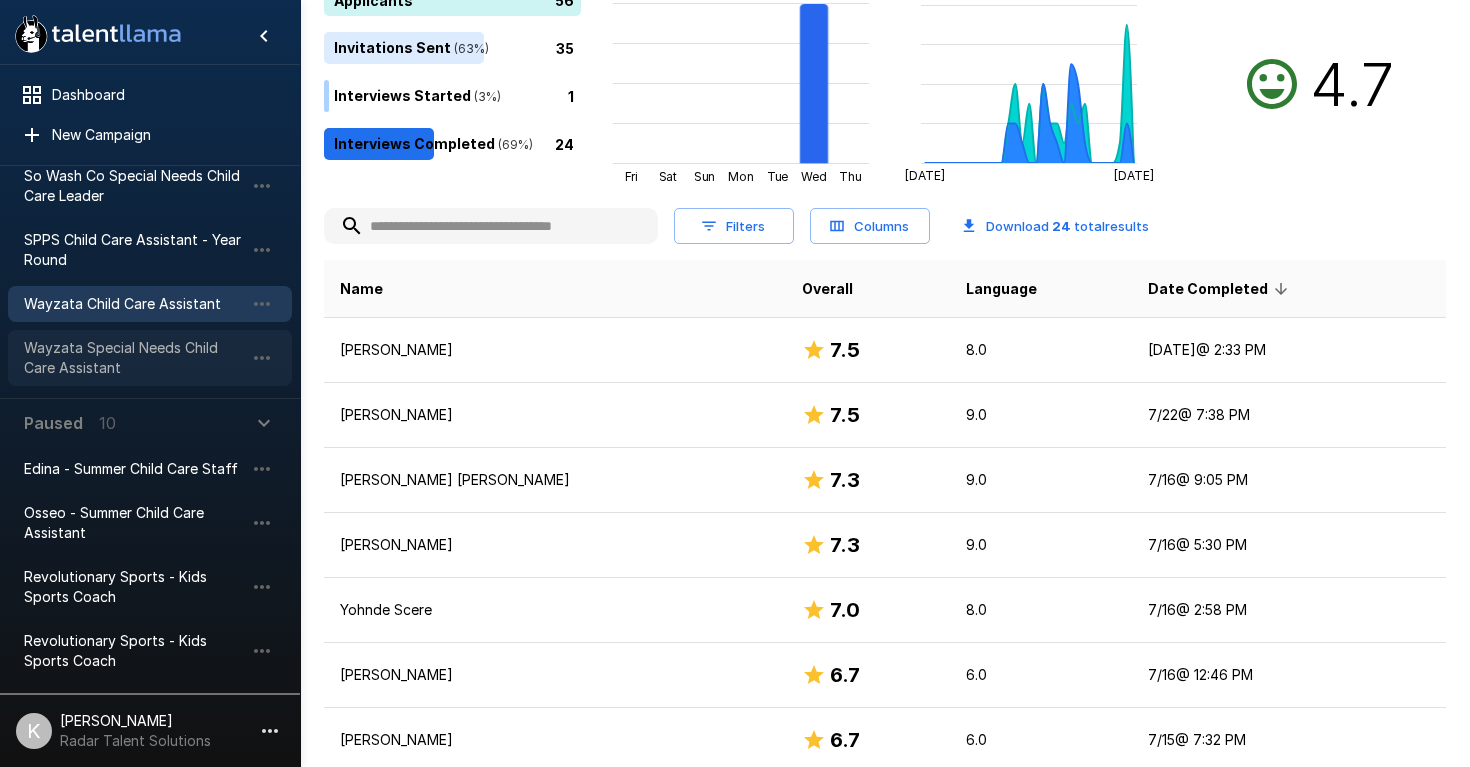 click on "Wayzata Special Needs Child Care Assistant" at bounding box center (134, 358) 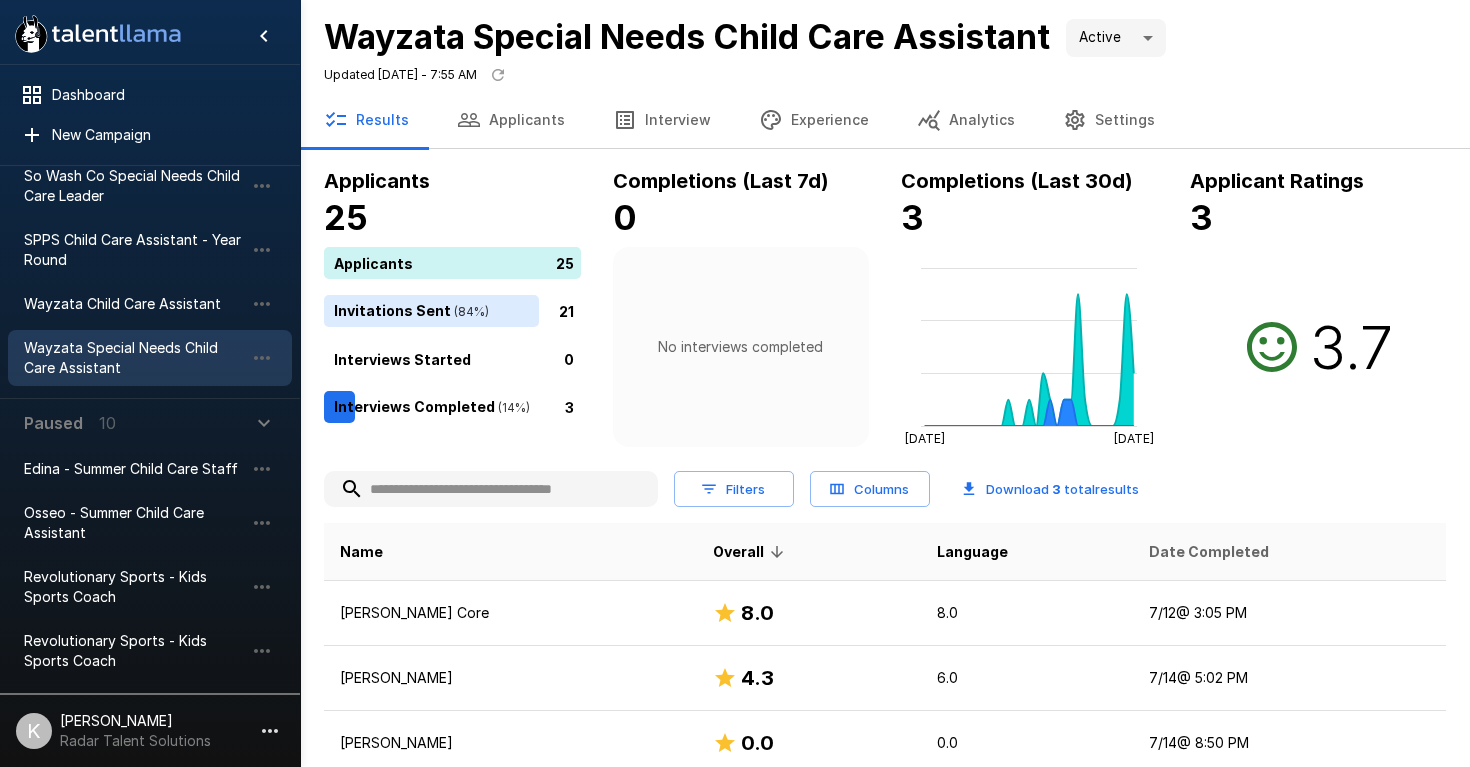 click on "Date Completed" at bounding box center [1209, 552] 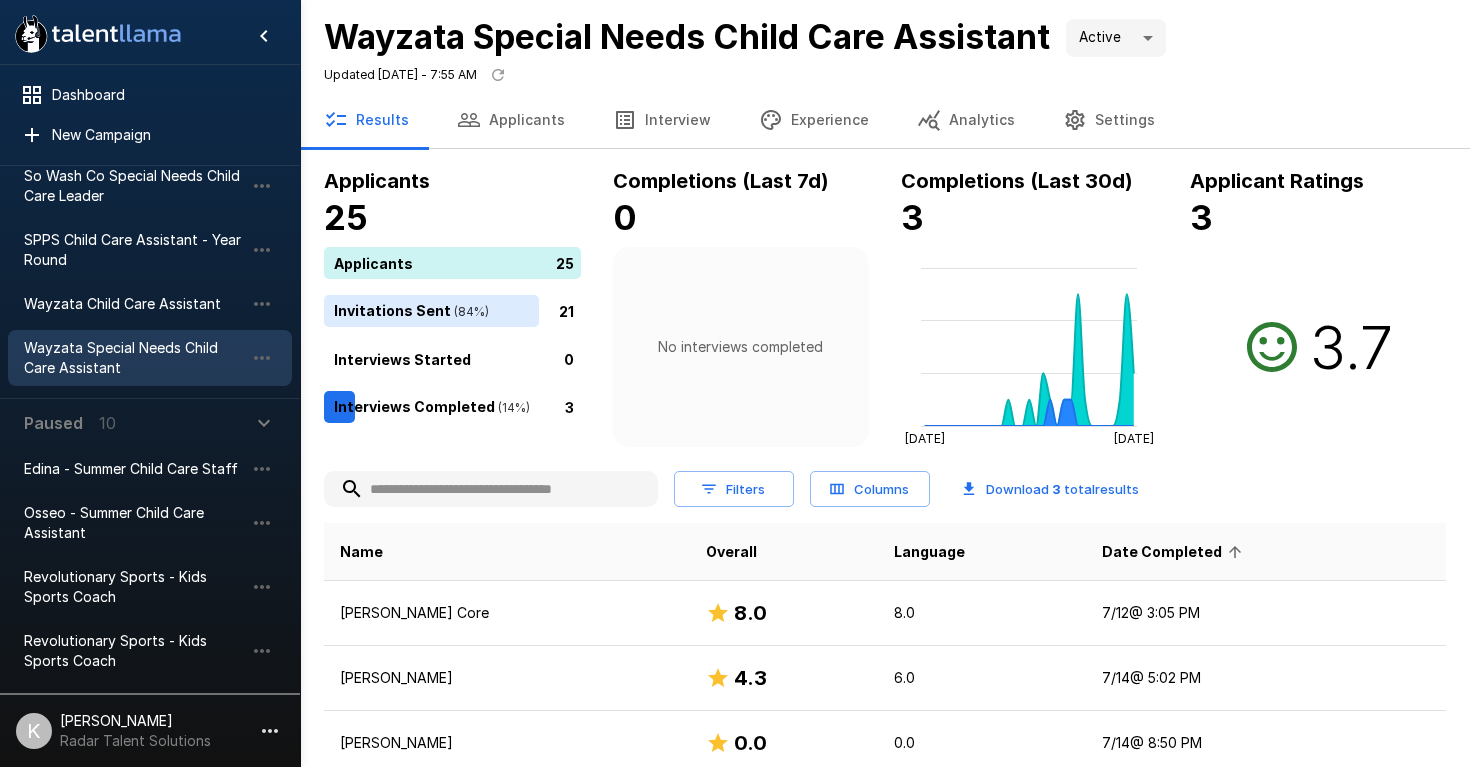 click on "Date Completed" at bounding box center [1175, 552] 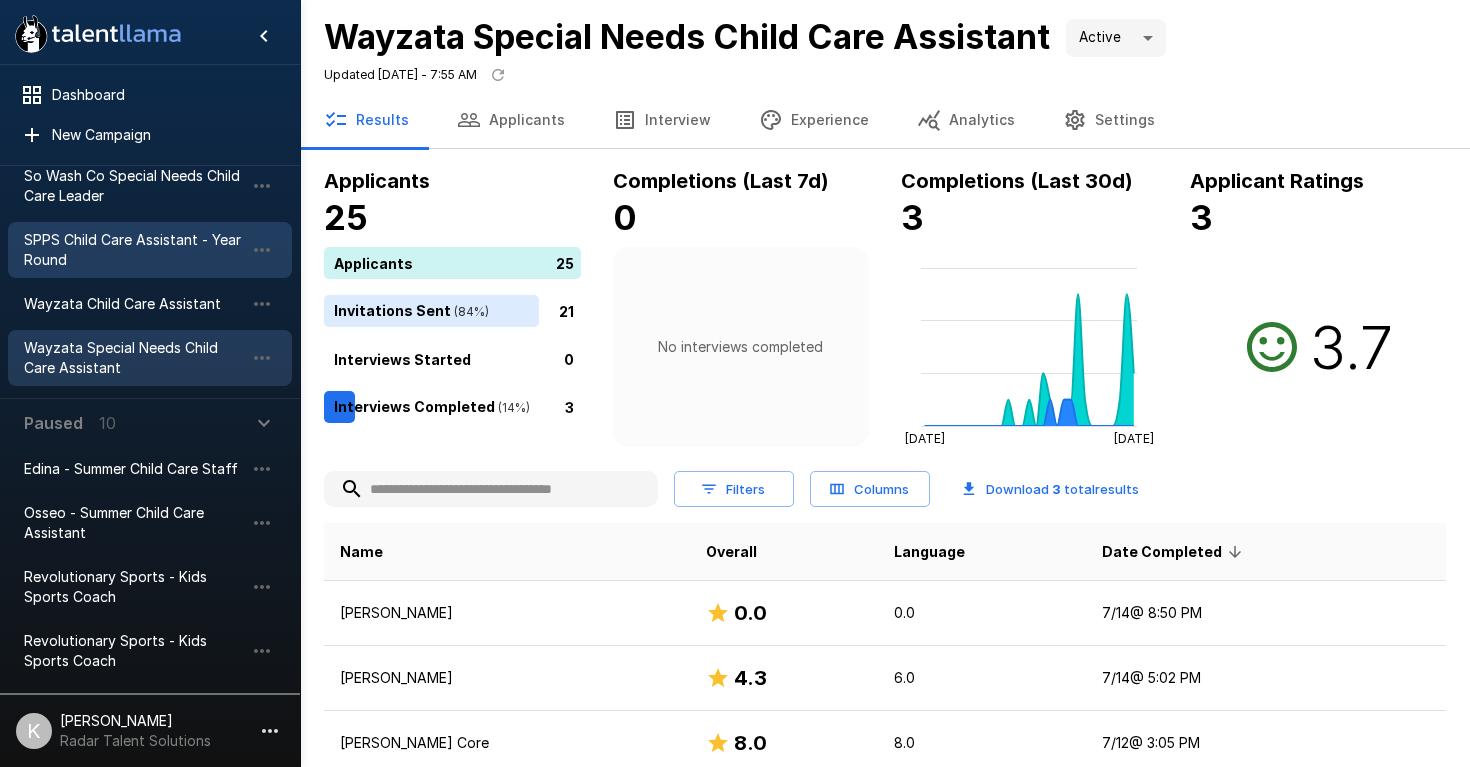 click on "SPPS Child Care Assistant - Year Round" at bounding box center (134, 250) 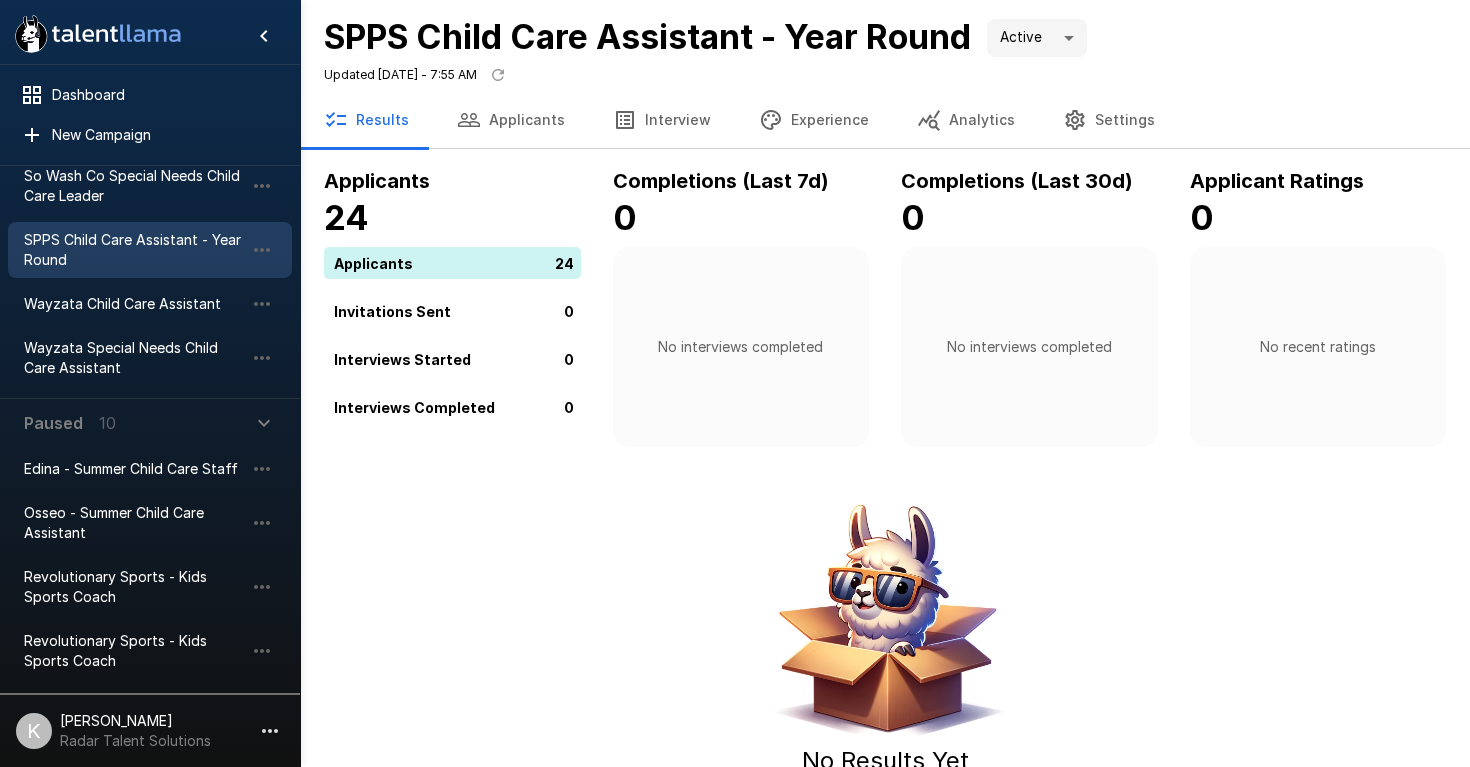 click on "Applicants" at bounding box center (511, 120) 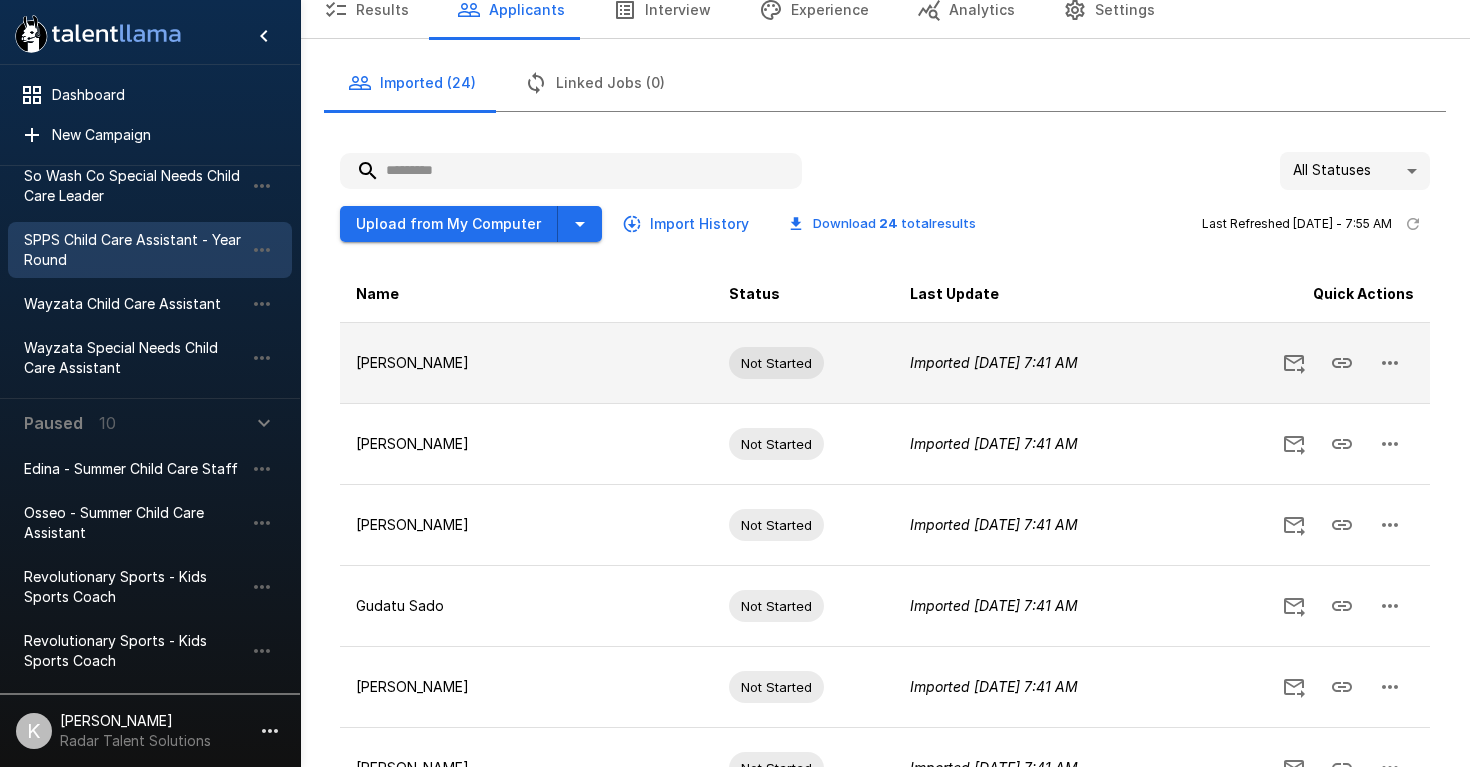 scroll, scrollTop: 0, scrollLeft: 0, axis: both 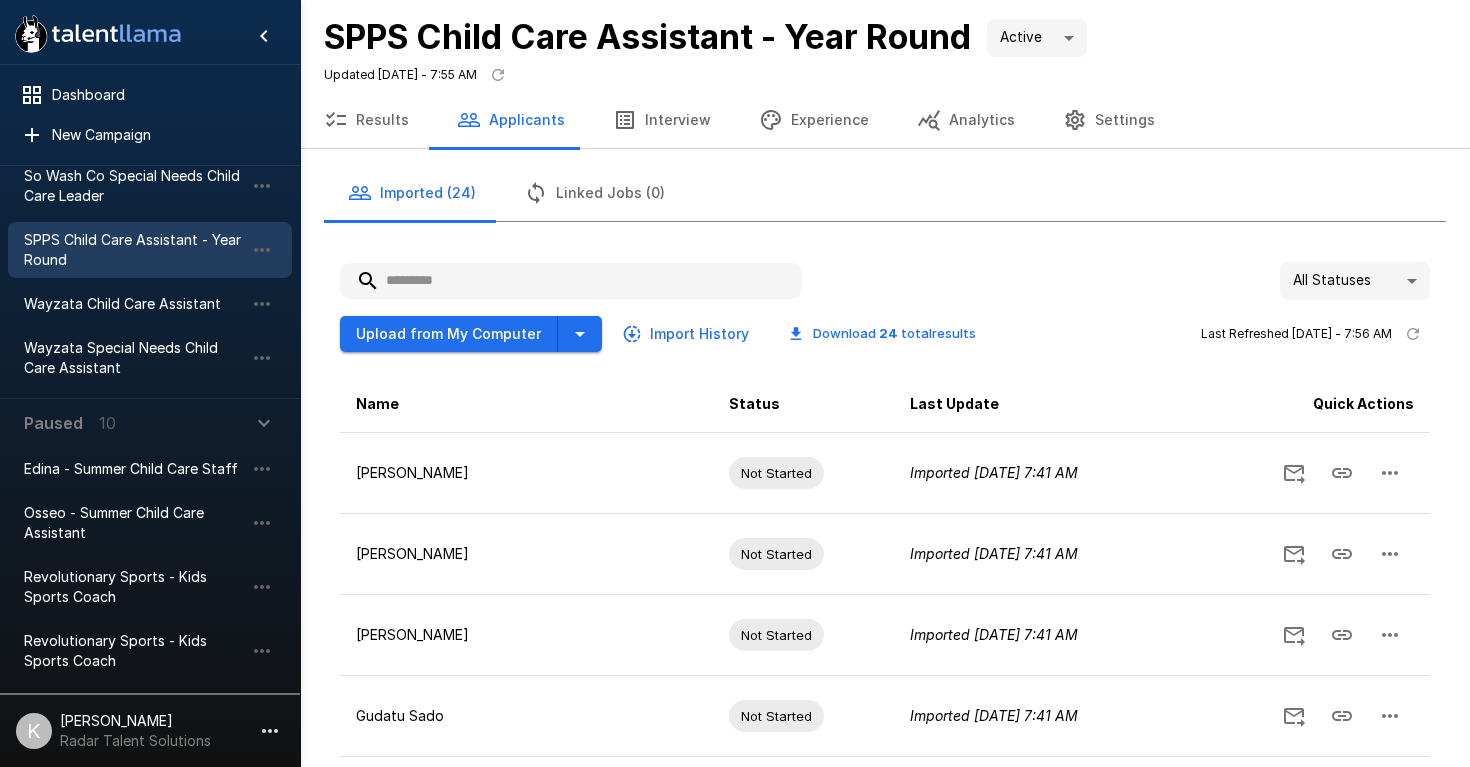 click at bounding box center [571, 281] 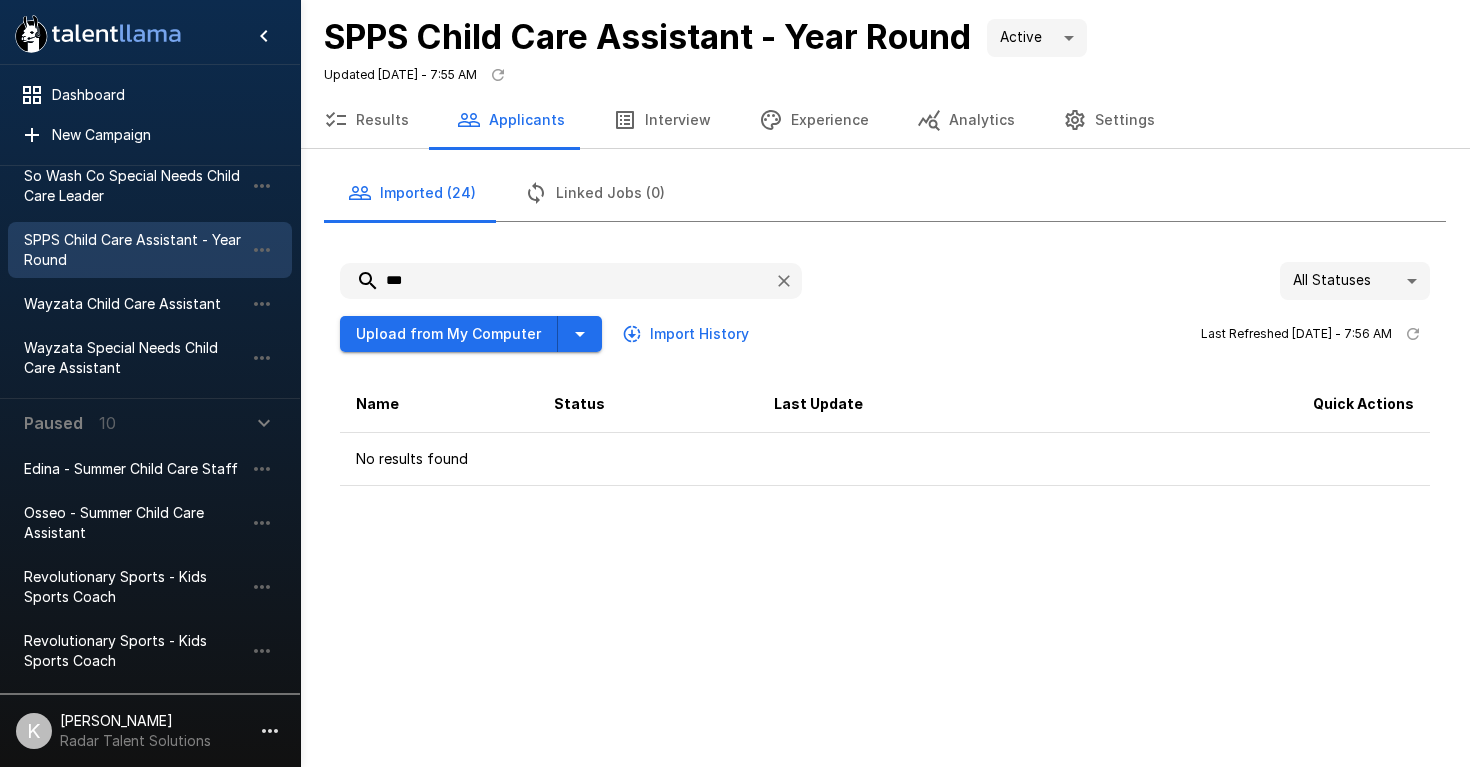 type on "***" 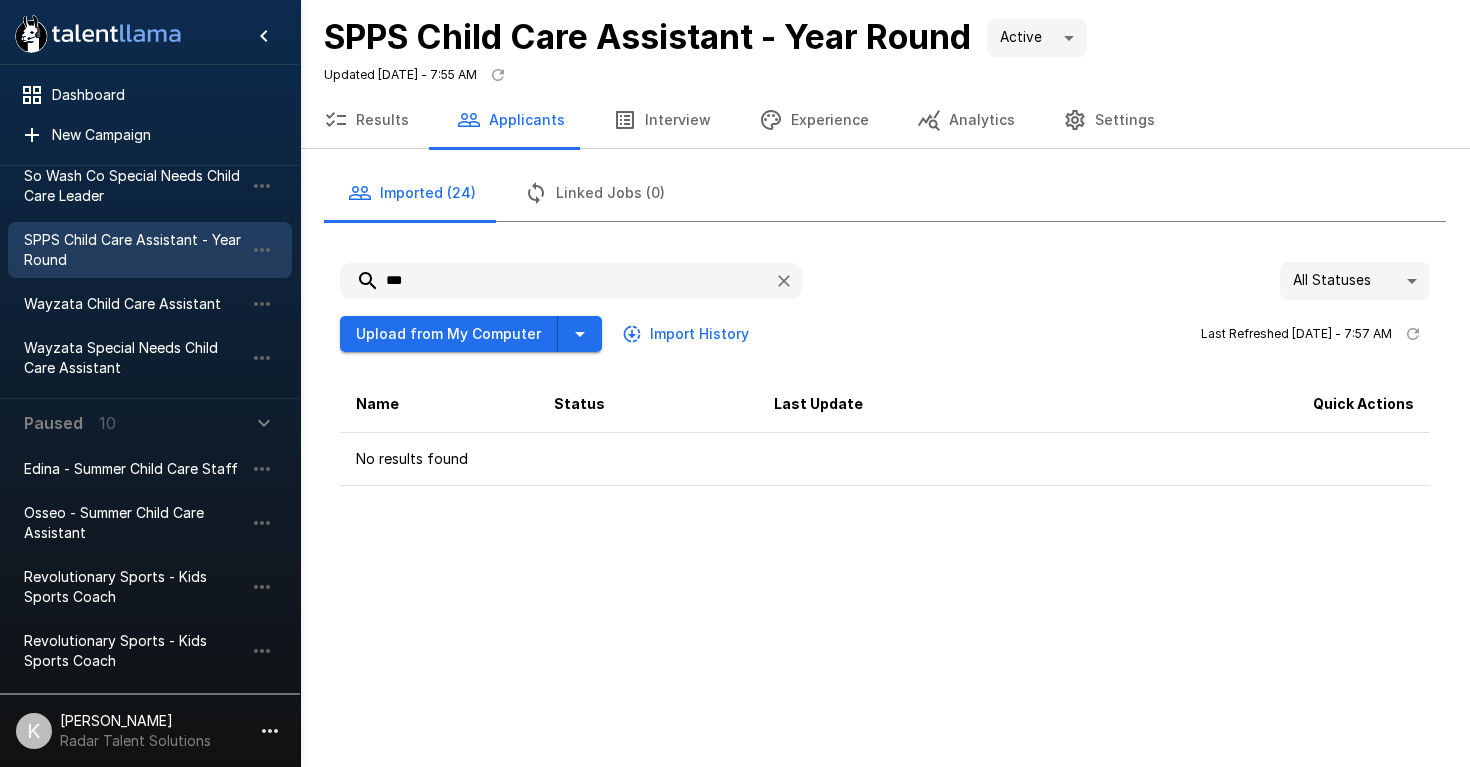 click on "Results" at bounding box center [366, 120] 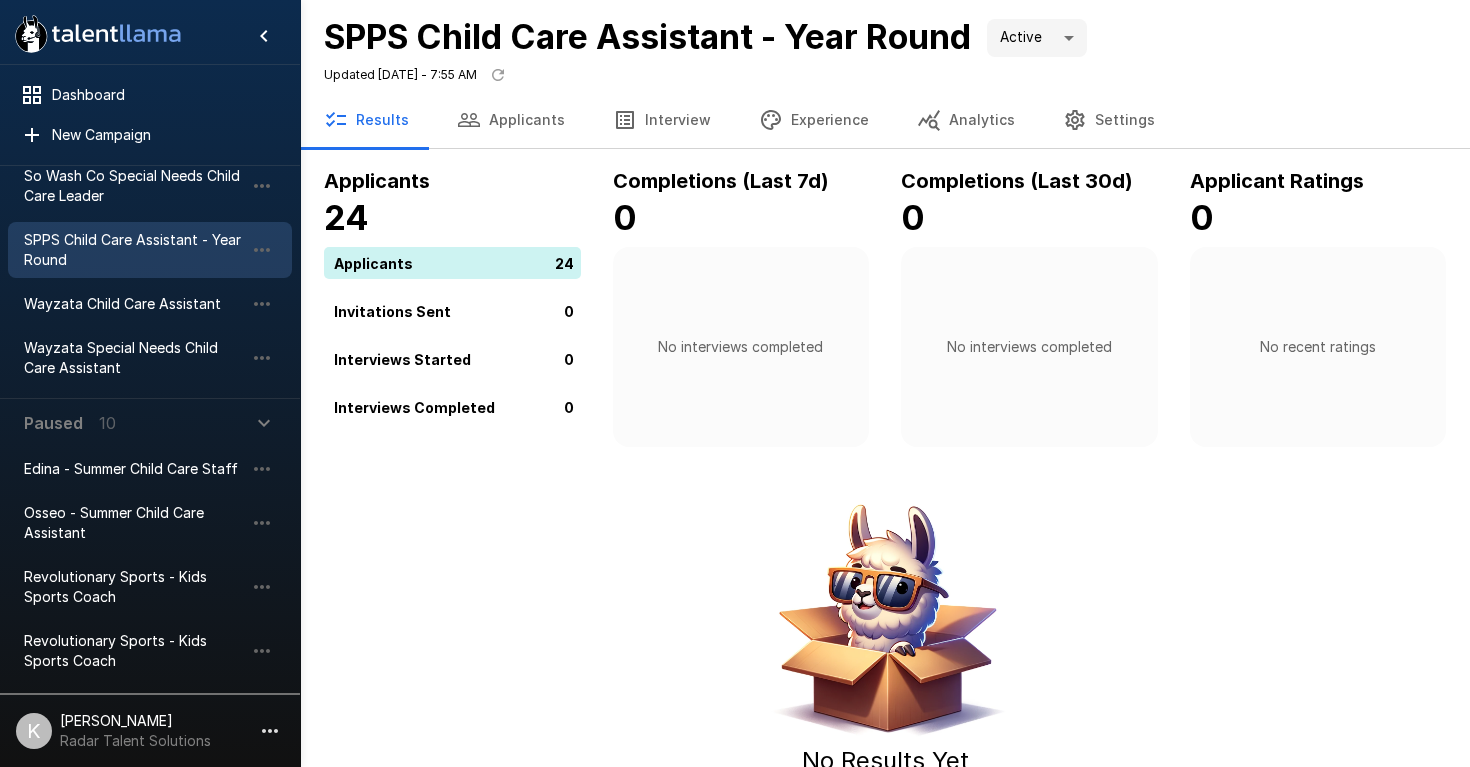 click on "Applicants" at bounding box center (511, 120) 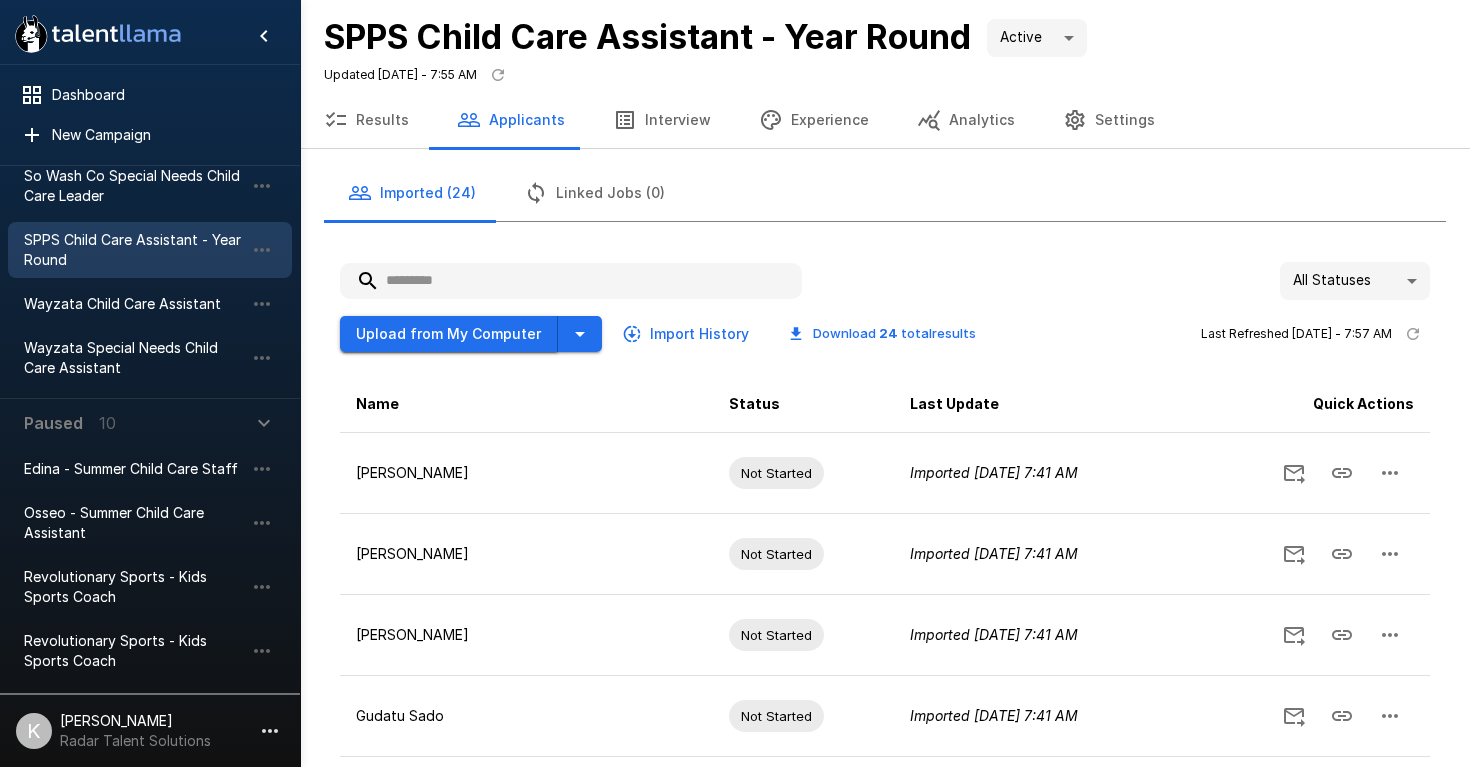 click on "Upload from My Computer" at bounding box center (449, 334) 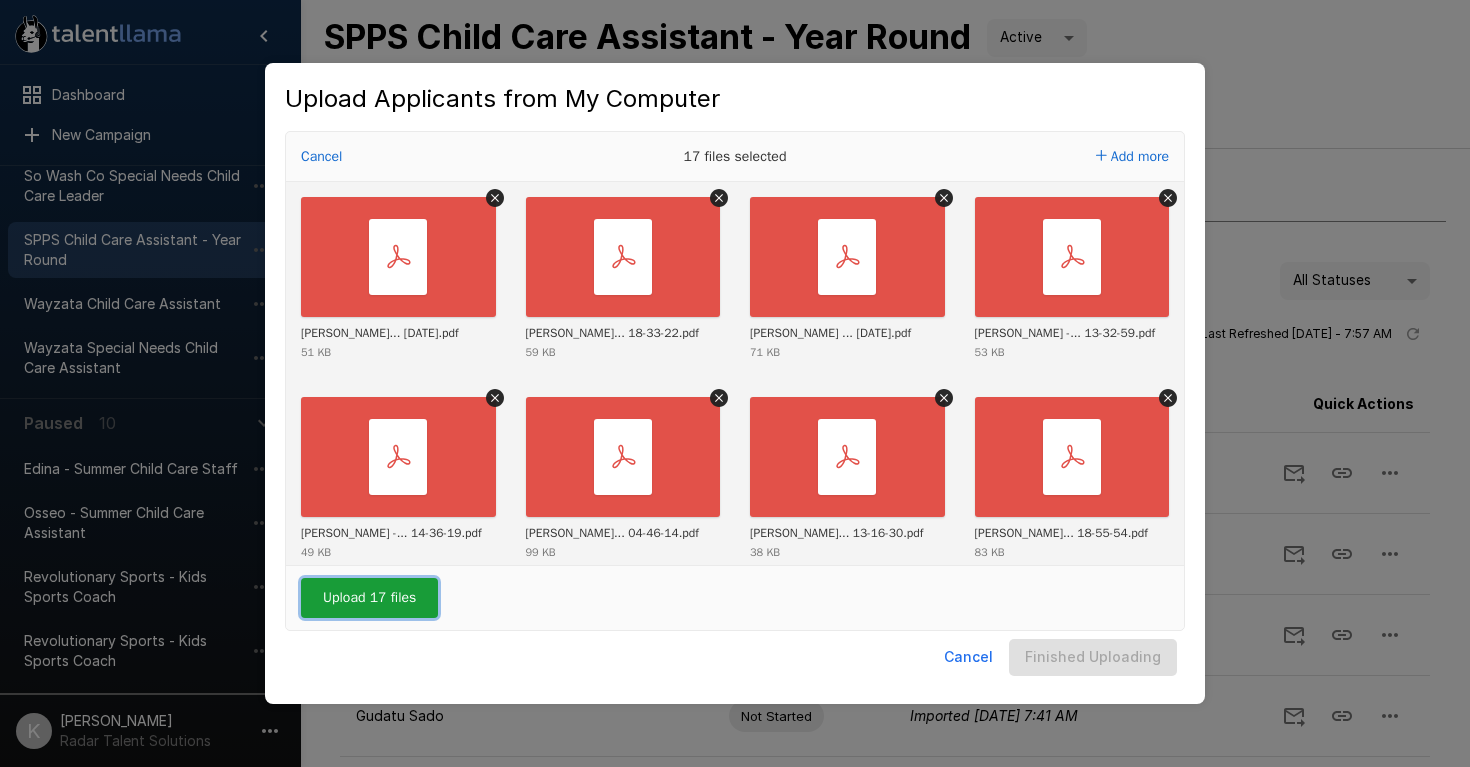 click on "Upload 17 files" at bounding box center (369, 598) 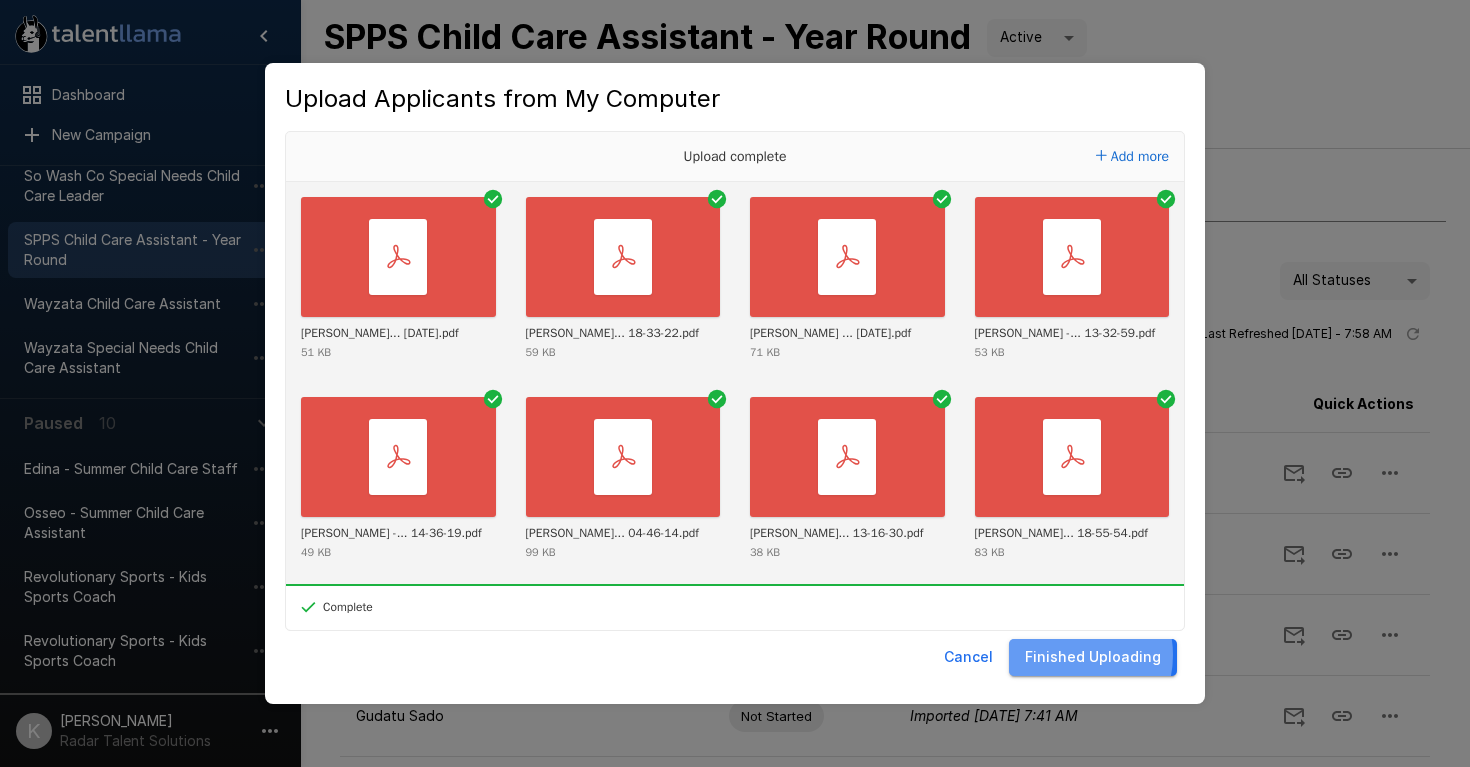 click on "Finished Uploading" at bounding box center (1093, 657) 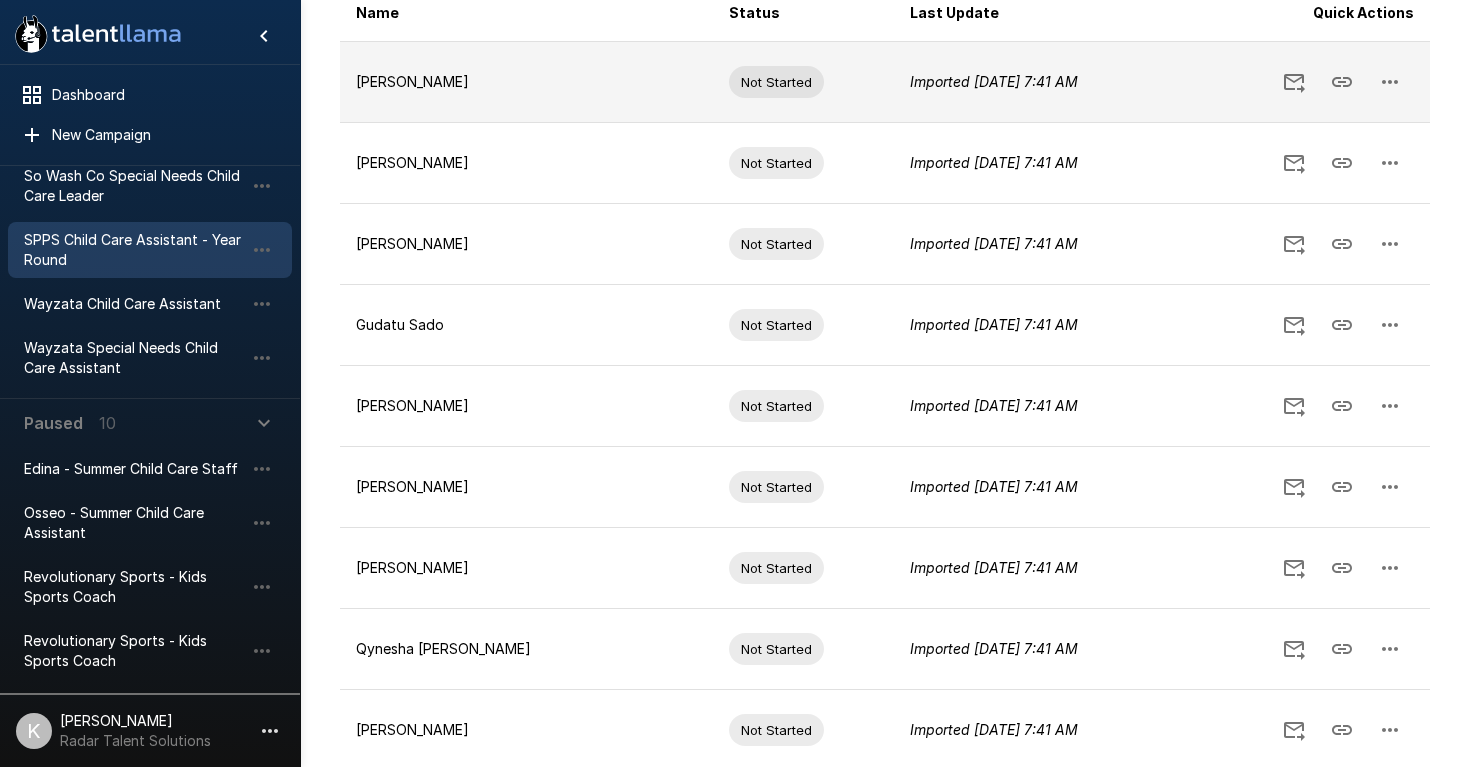 scroll, scrollTop: 574, scrollLeft: 0, axis: vertical 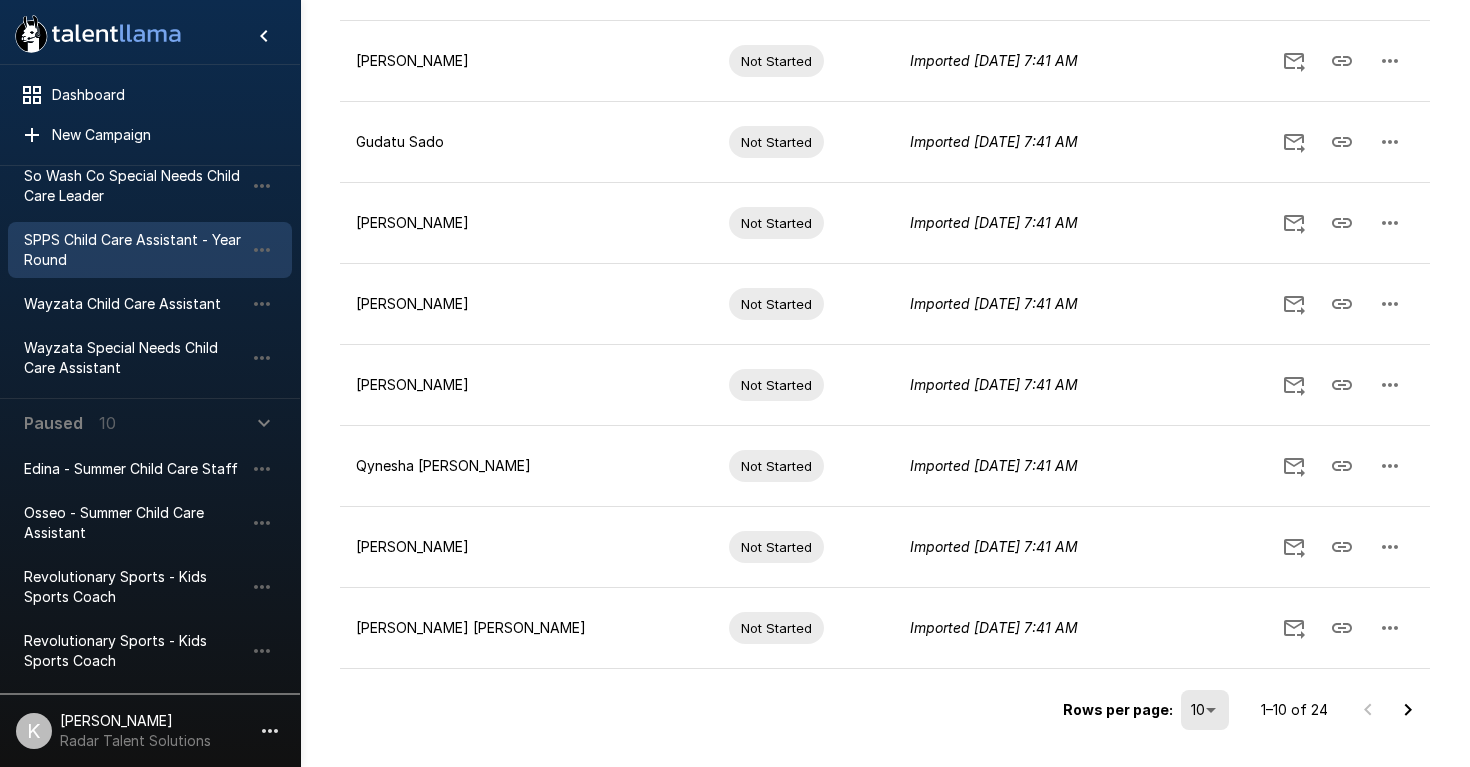 click 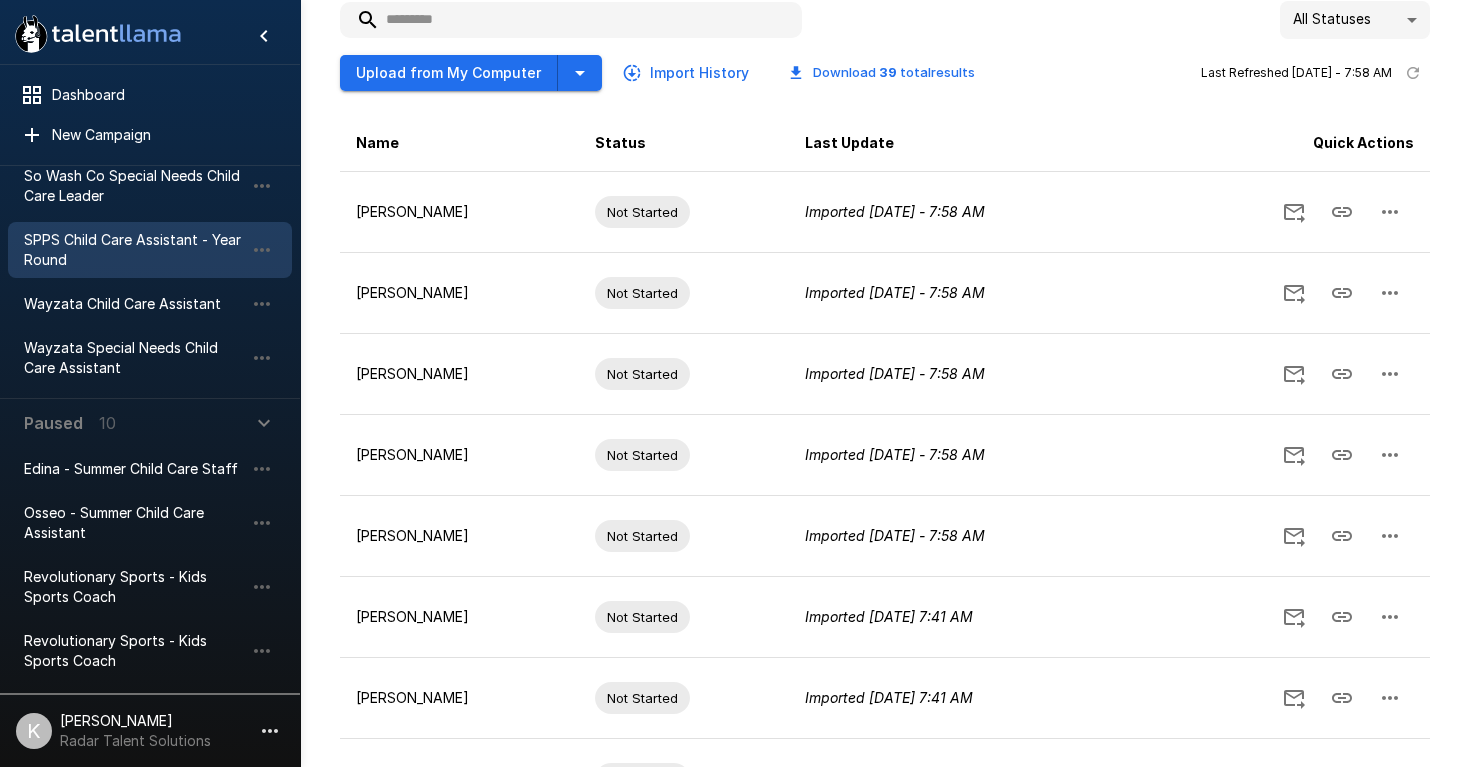 scroll, scrollTop: 86, scrollLeft: 0, axis: vertical 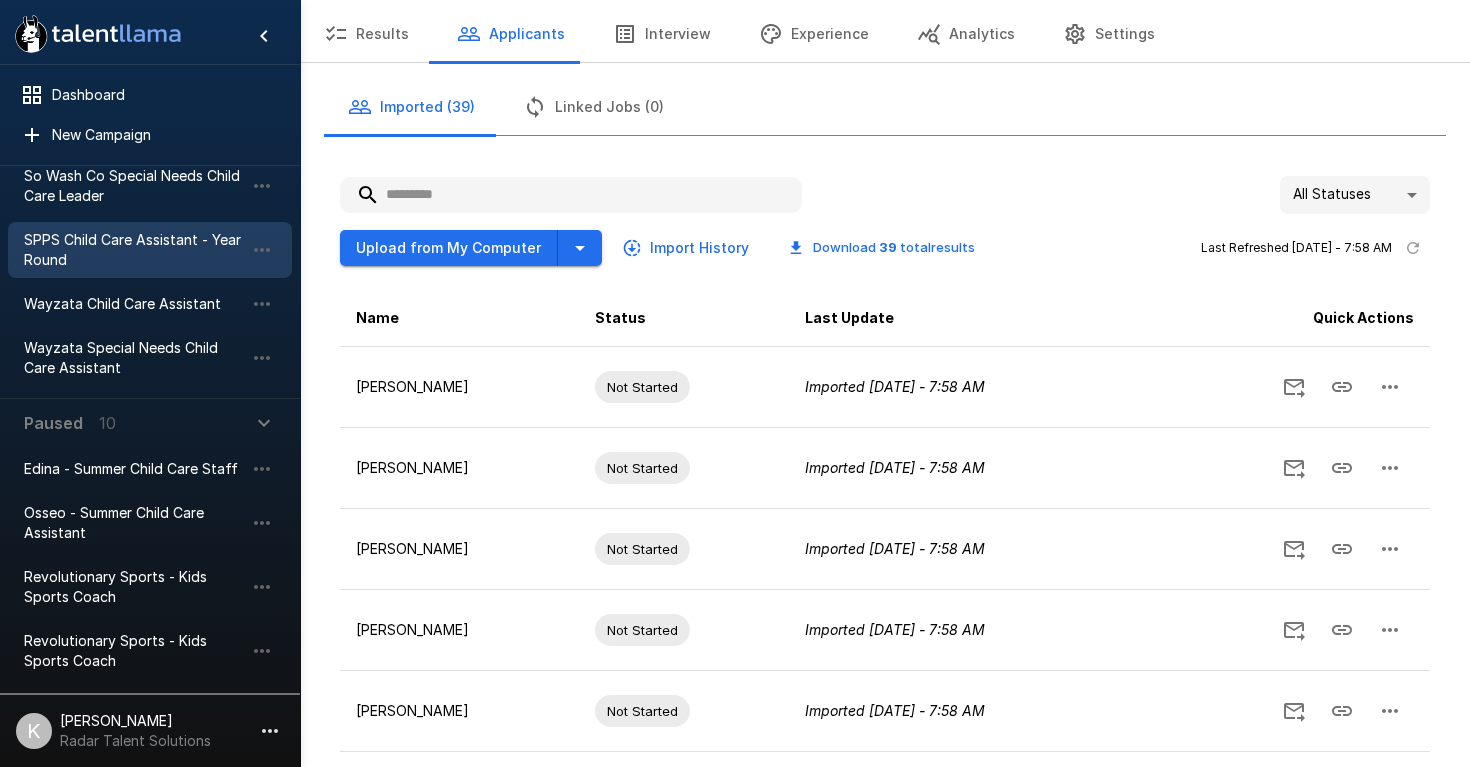 click on "Results" at bounding box center (366, 34) 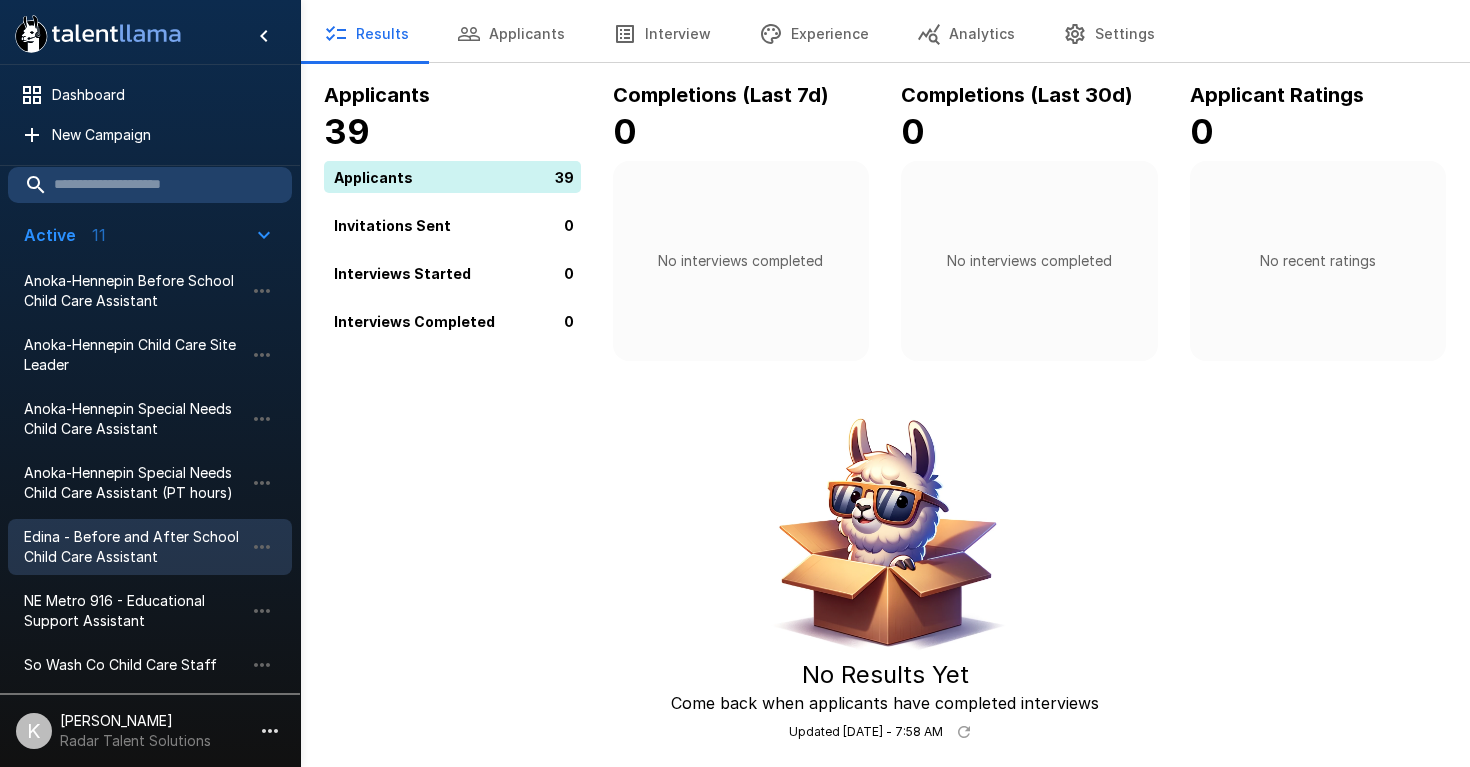 scroll, scrollTop: 16, scrollLeft: 0, axis: vertical 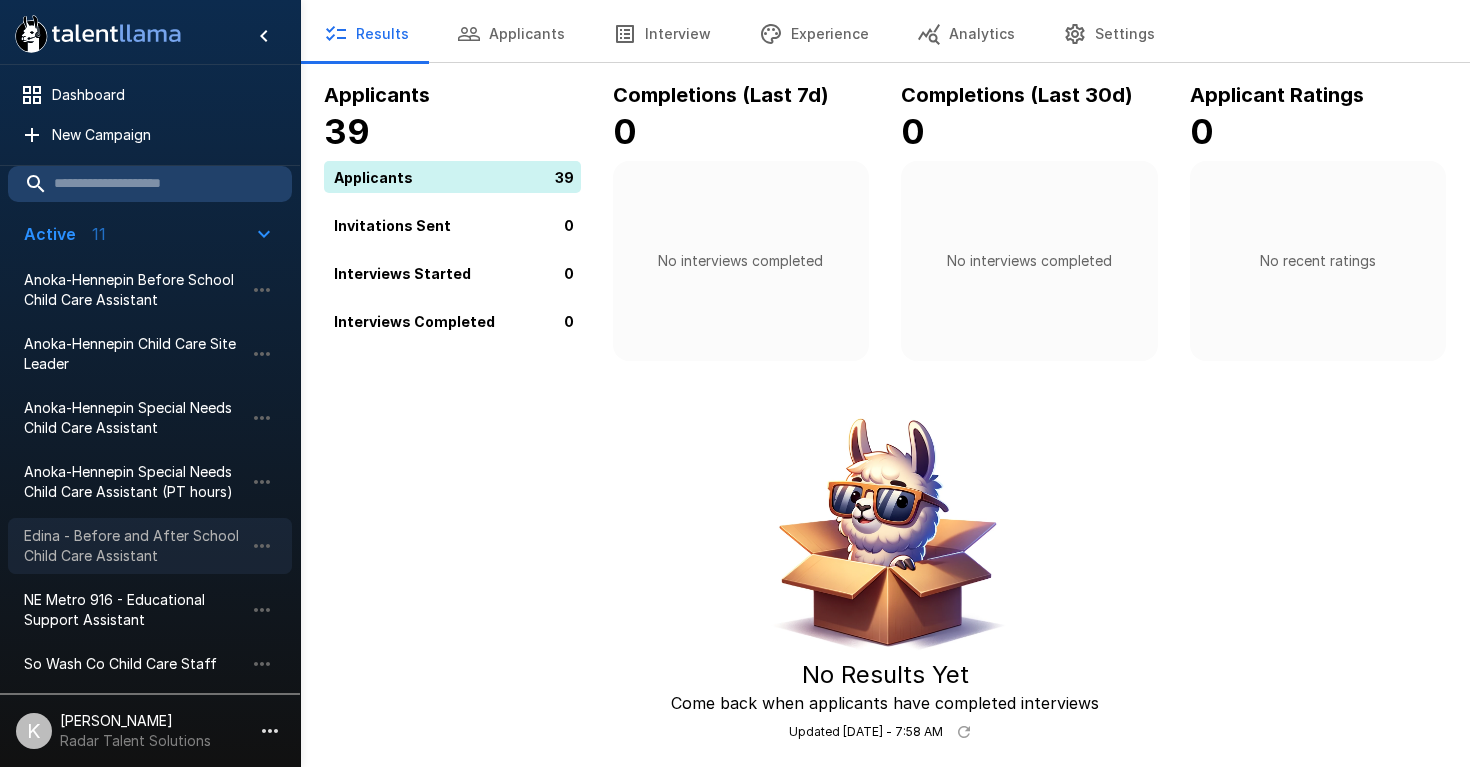 click on "Edina - Before and After School Child Care Assistant" at bounding box center (134, 546) 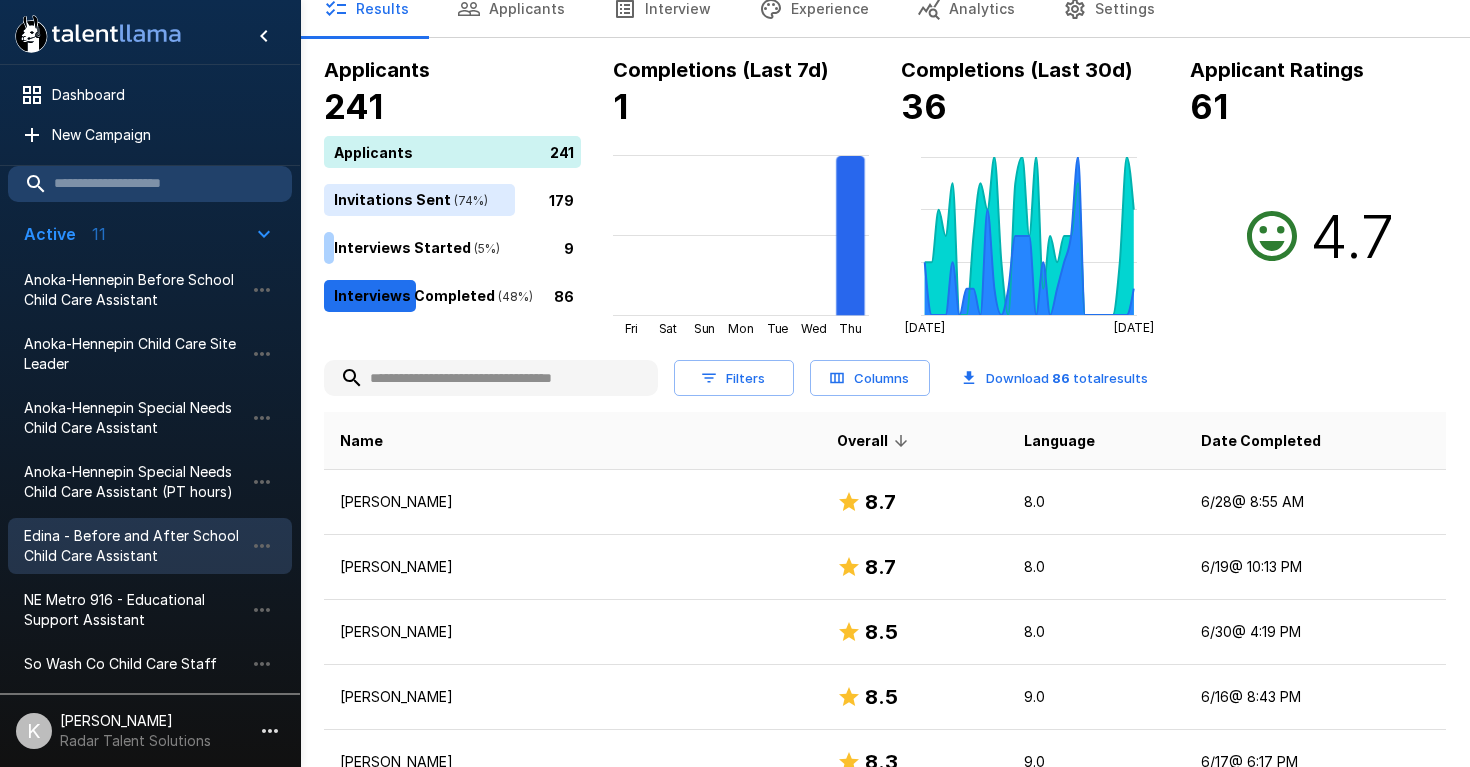 scroll, scrollTop: 189, scrollLeft: 0, axis: vertical 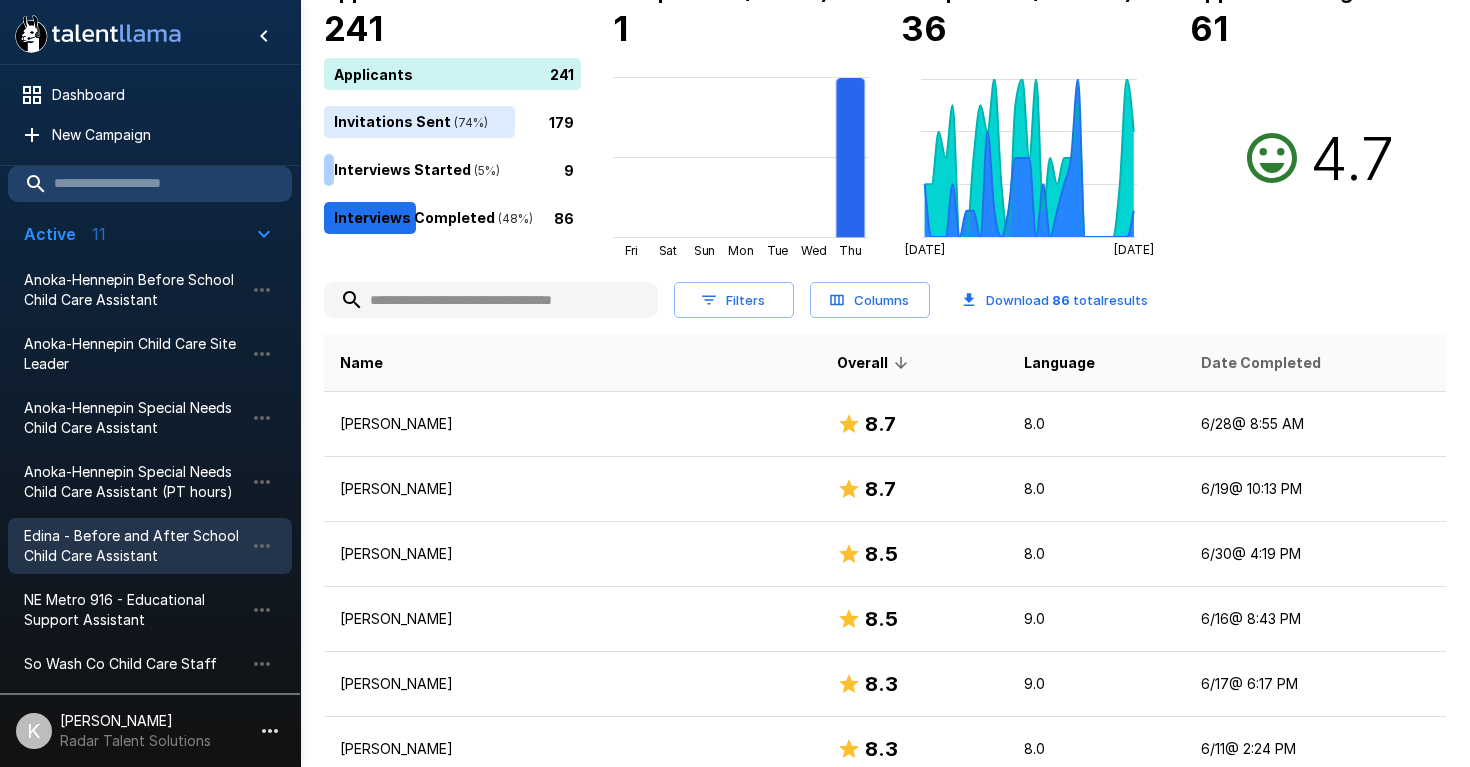 click on "Date Completed" at bounding box center [1261, 363] 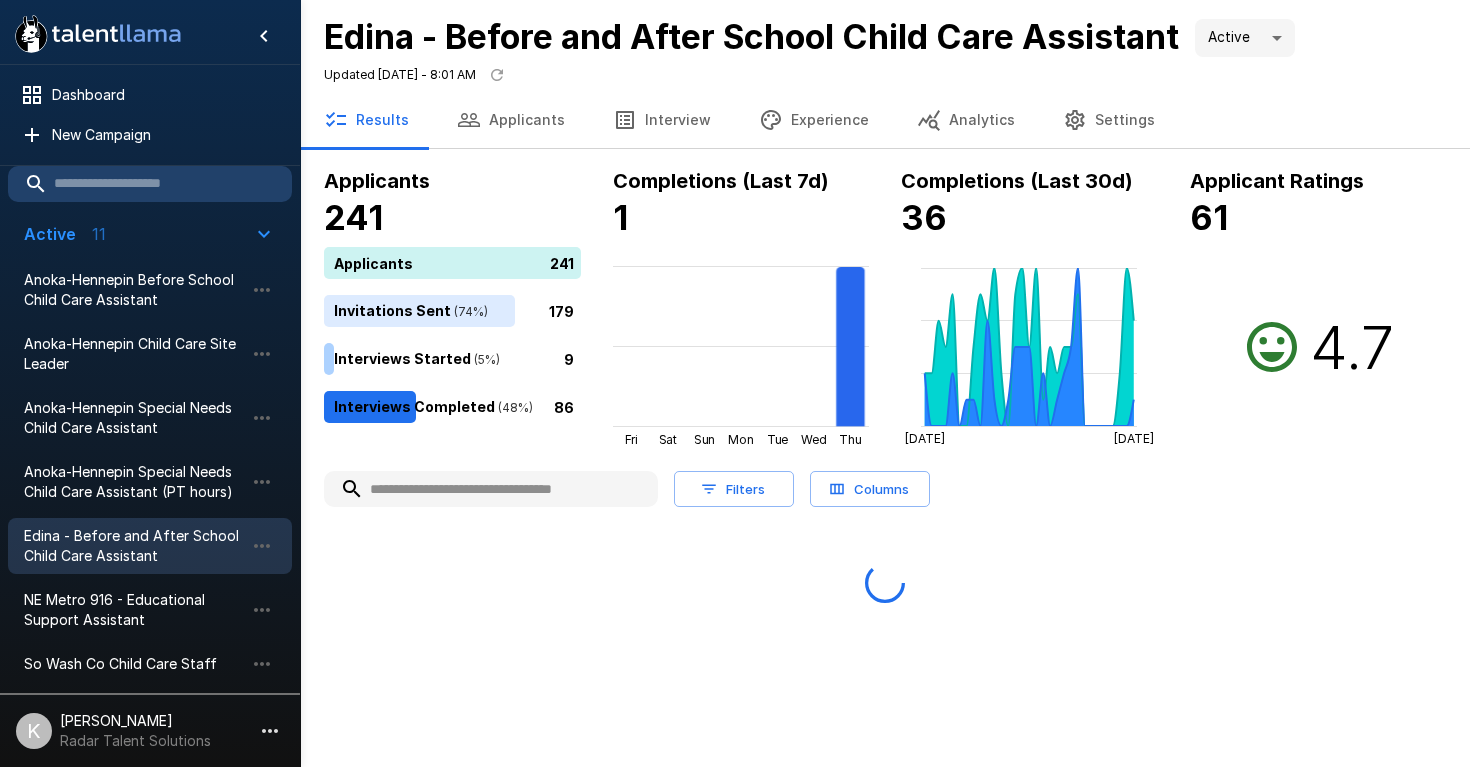 scroll, scrollTop: 0, scrollLeft: 0, axis: both 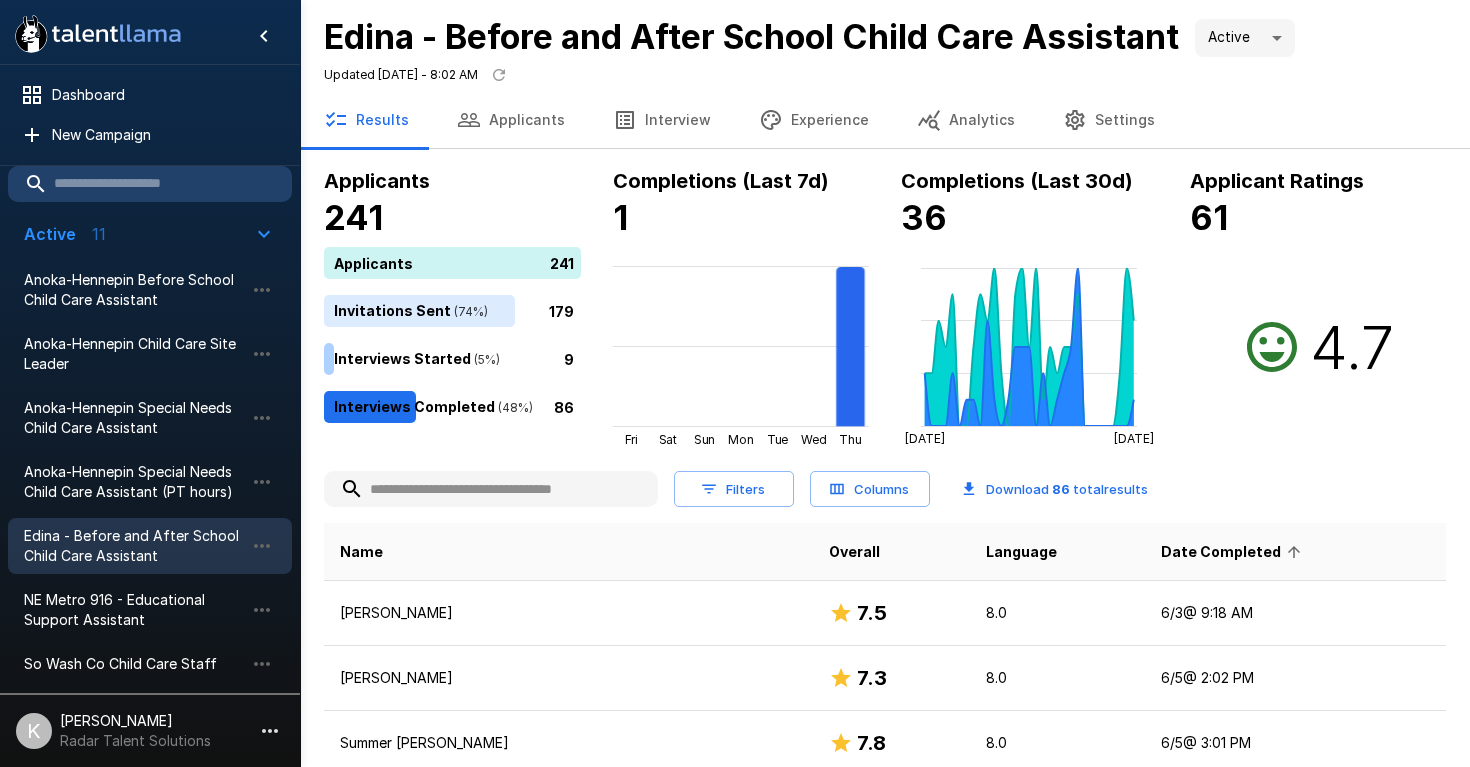 click on "Date Completed" at bounding box center (1234, 552) 